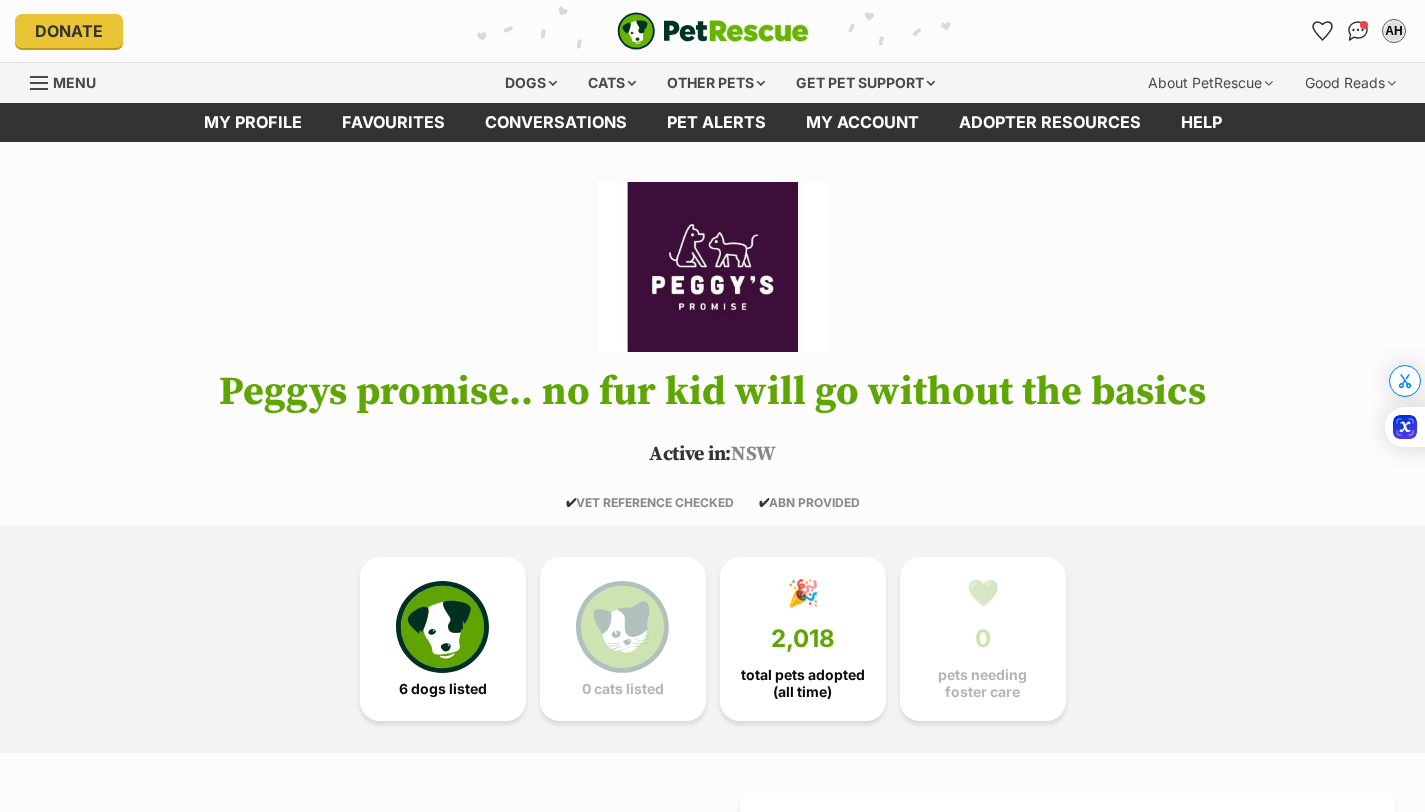 scroll, scrollTop: 344, scrollLeft: 0, axis: vertical 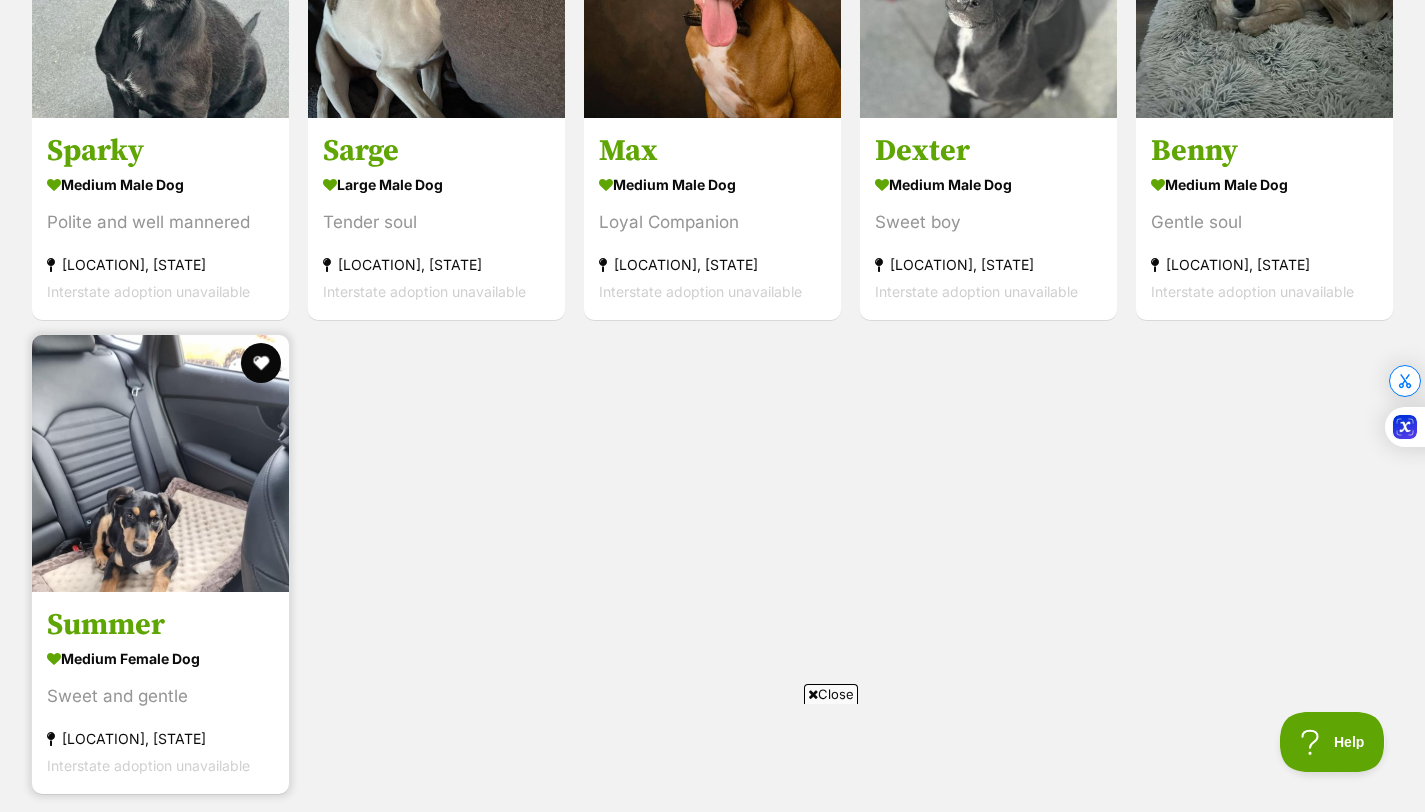 click on "medium female Dog" at bounding box center (160, 659) 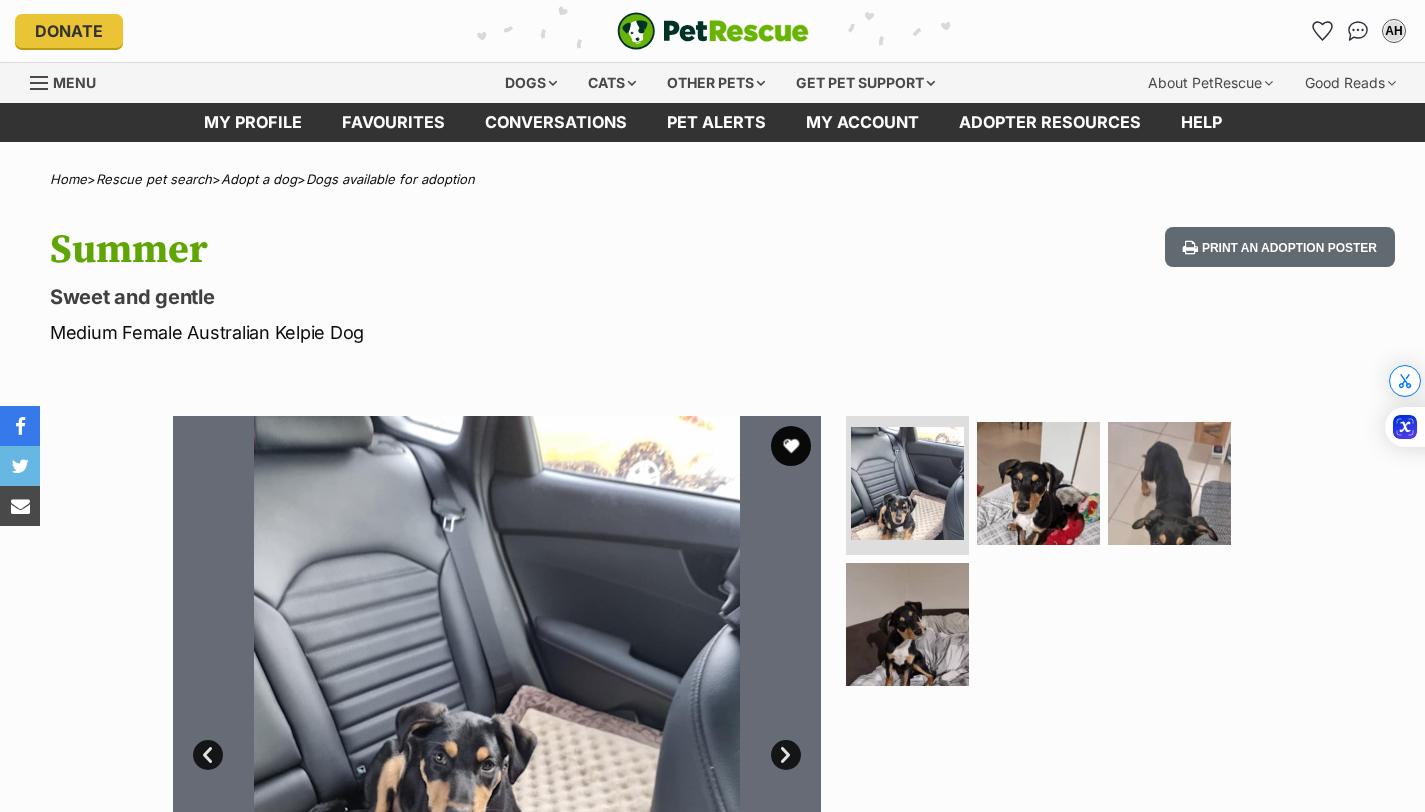 scroll, scrollTop: 0, scrollLeft: 0, axis: both 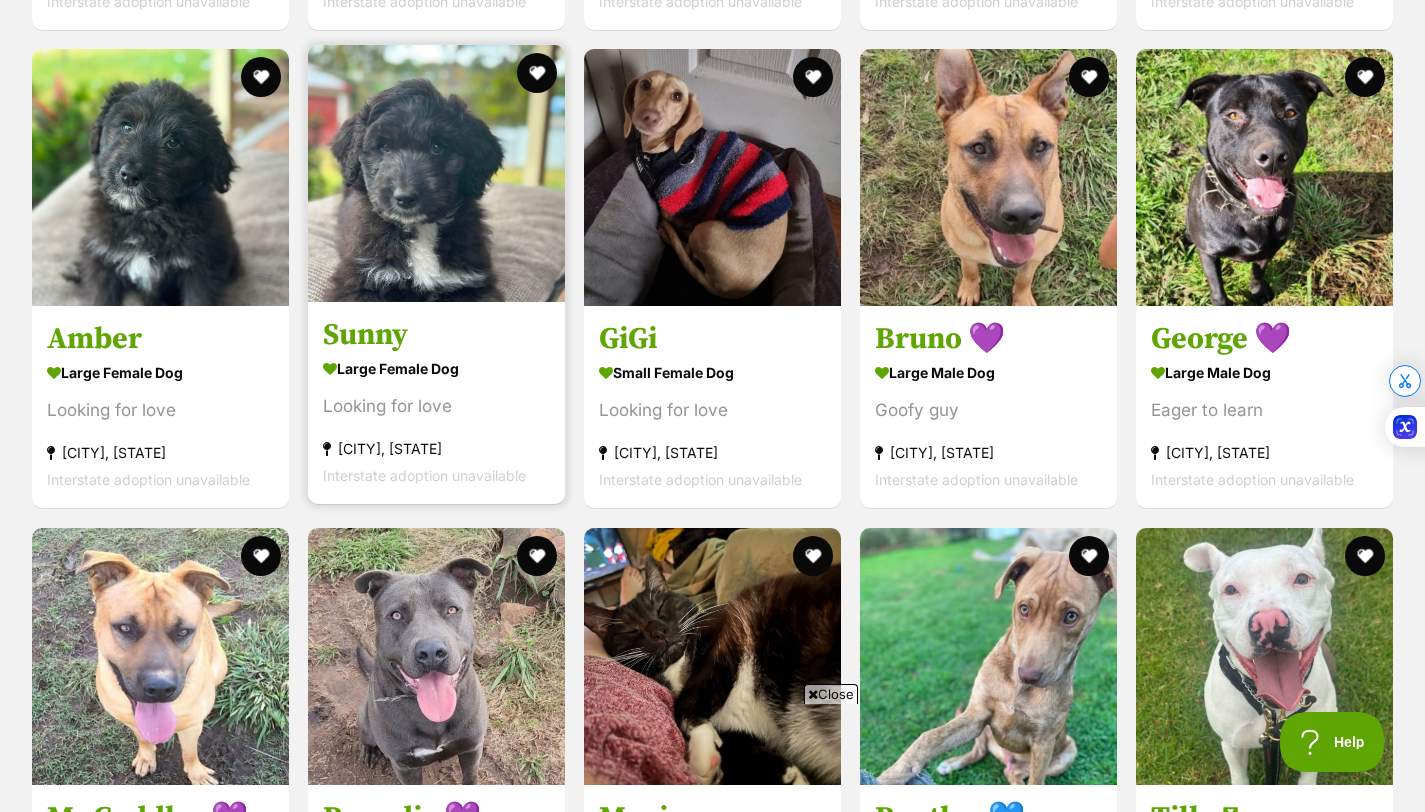 click on "large female Dog" at bounding box center [436, 369] 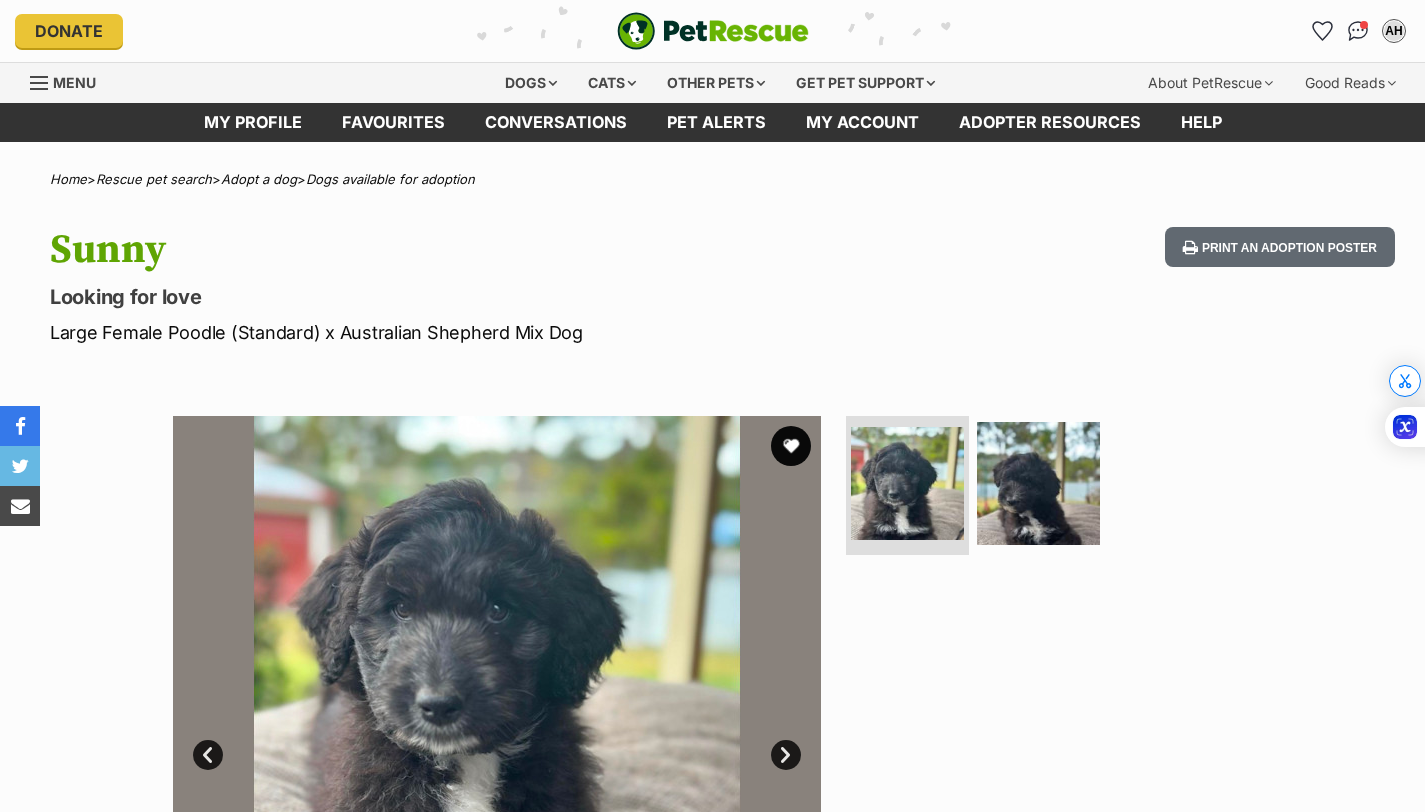 scroll, scrollTop: 0, scrollLeft: 0, axis: both 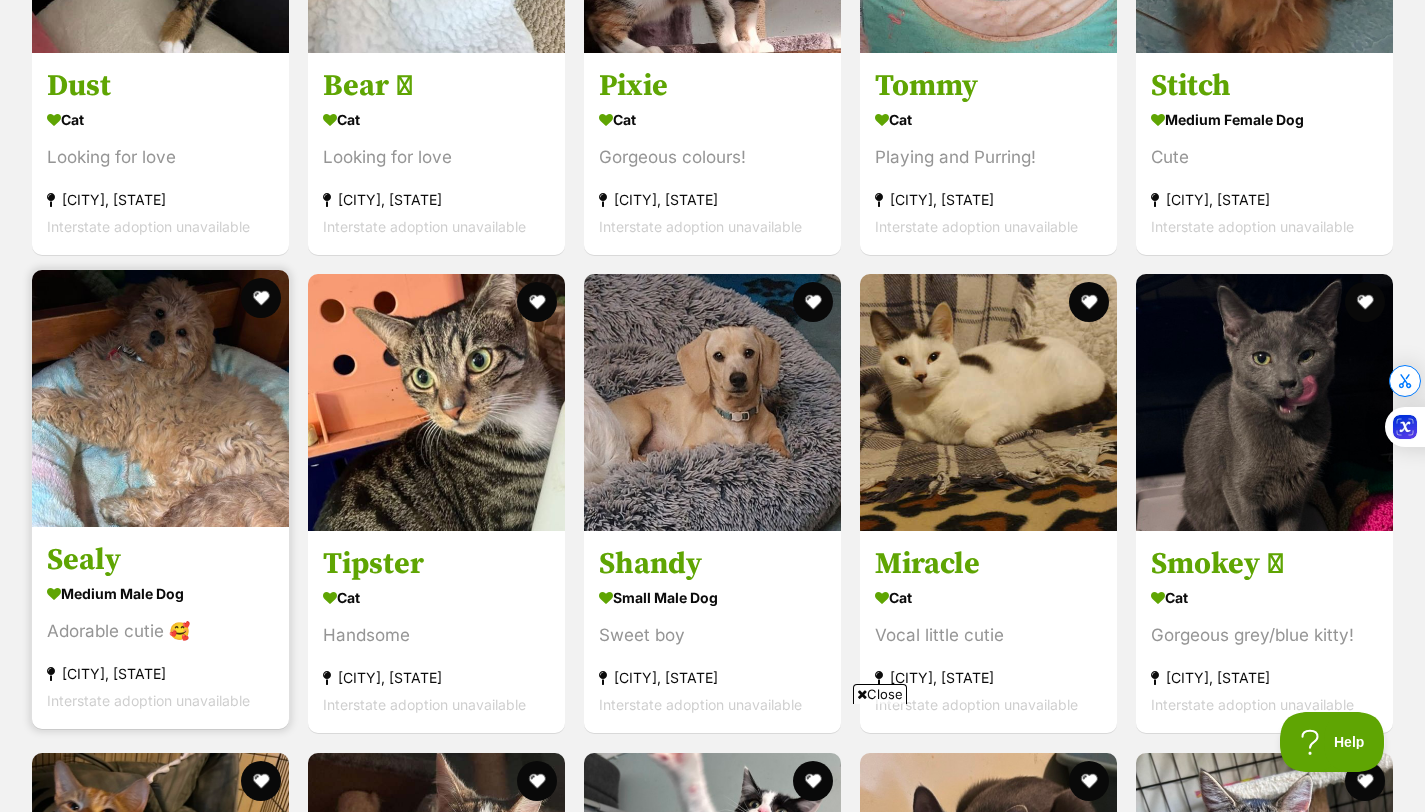 click at bounding box center [160, 398] 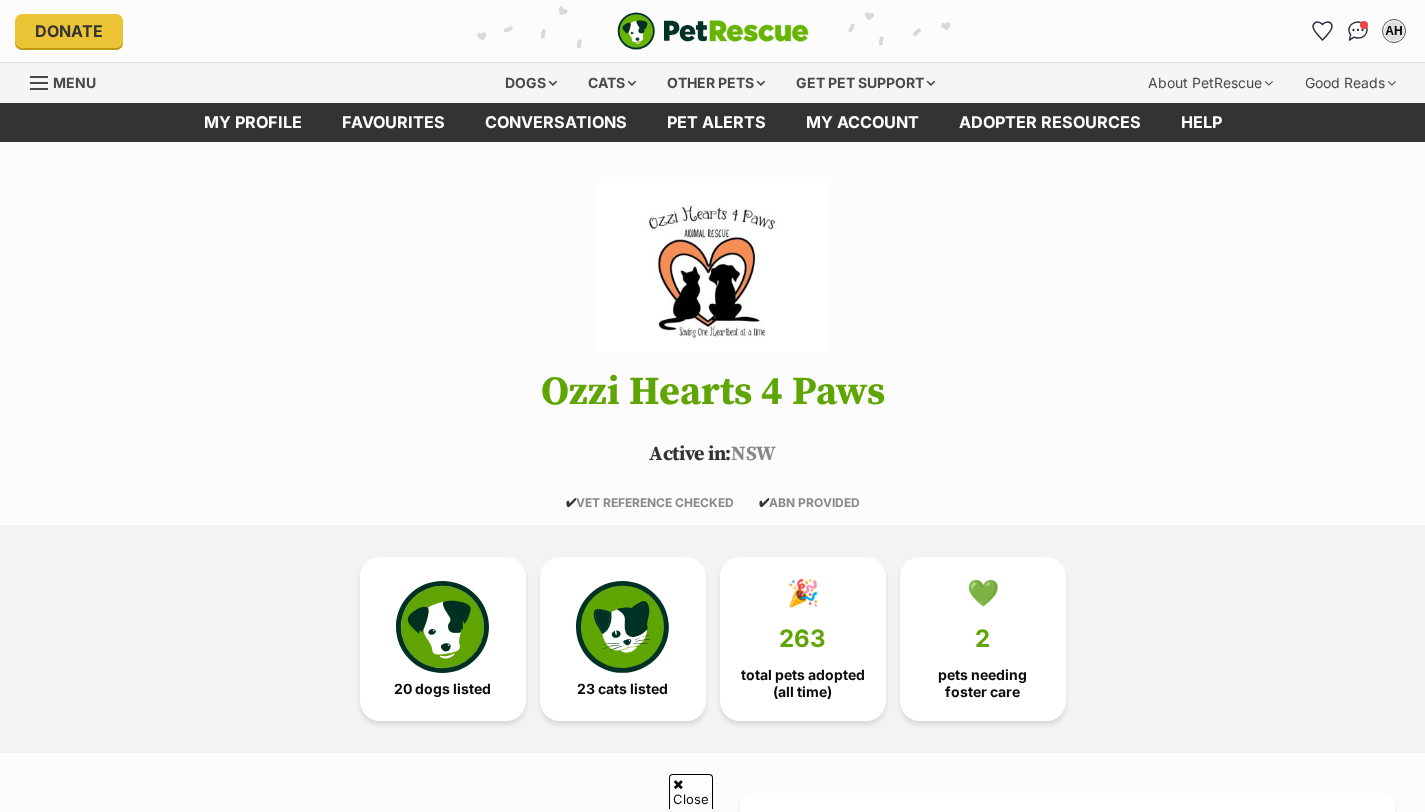 scroll, scrollTop: 2972, scrollLeft: 0, axis: vertical 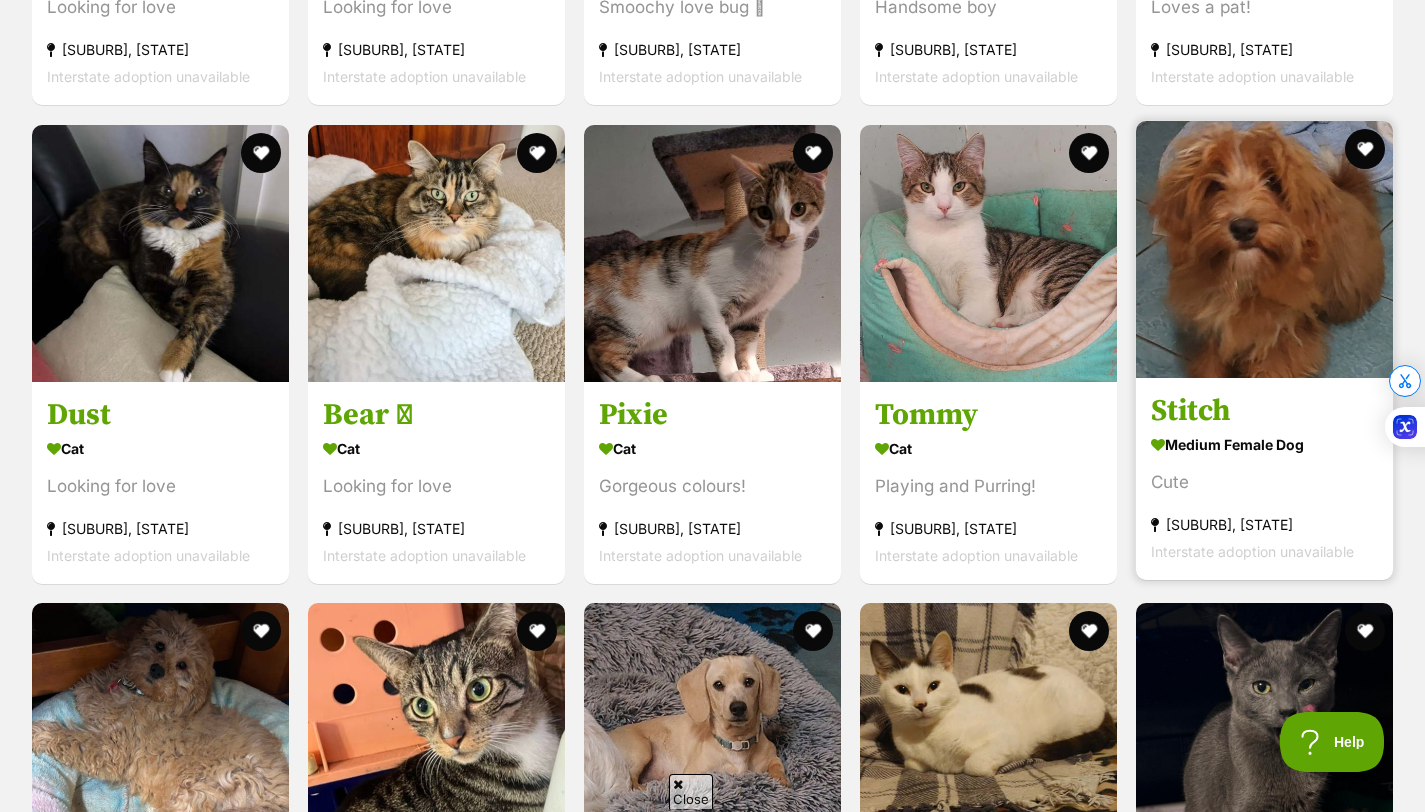 click on "medium female Dog
Cute
Bateau Bay, NSW
Interstate adoption unavailable" at bounding box center (1264, 497) 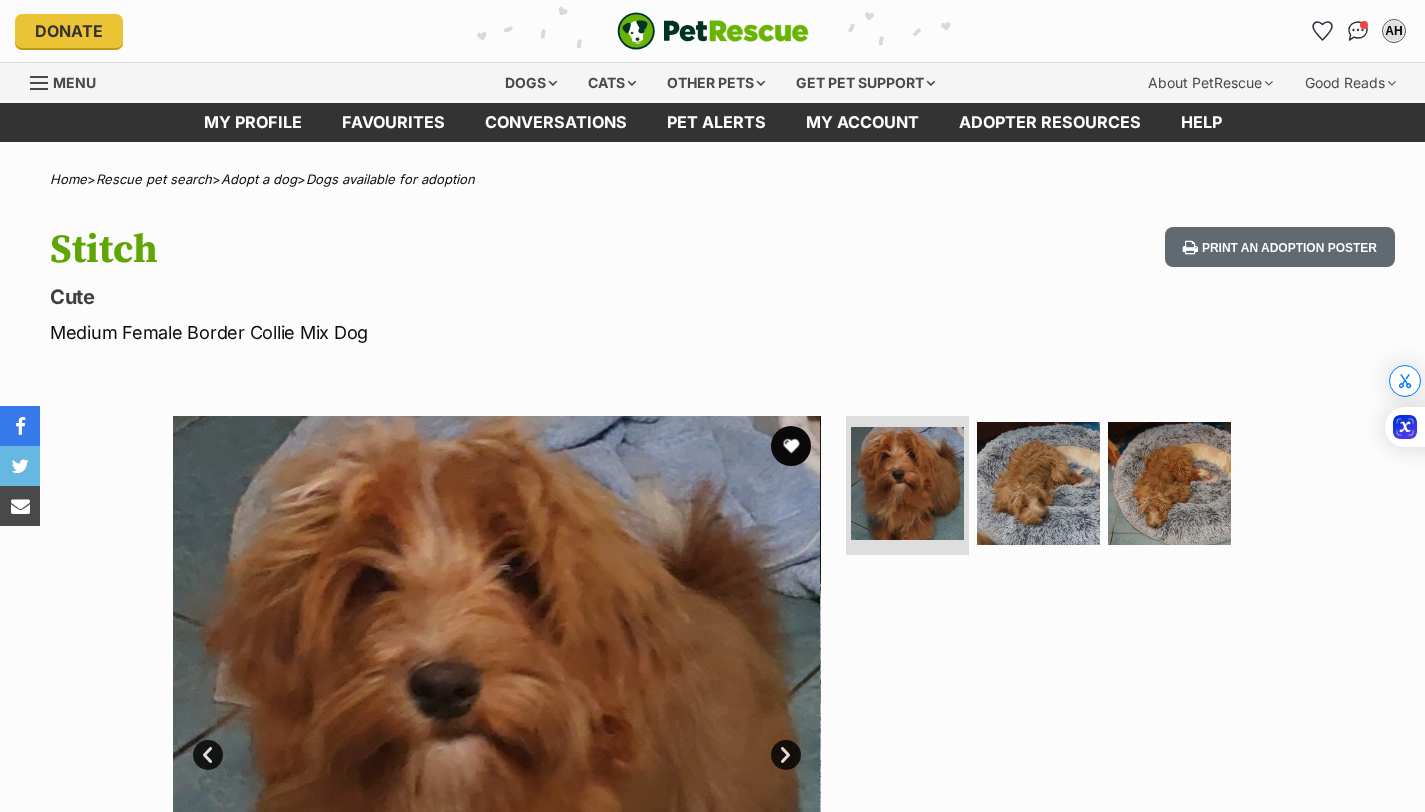 scroll, scrollTop: 0, scrollLeft: 0, axis: both 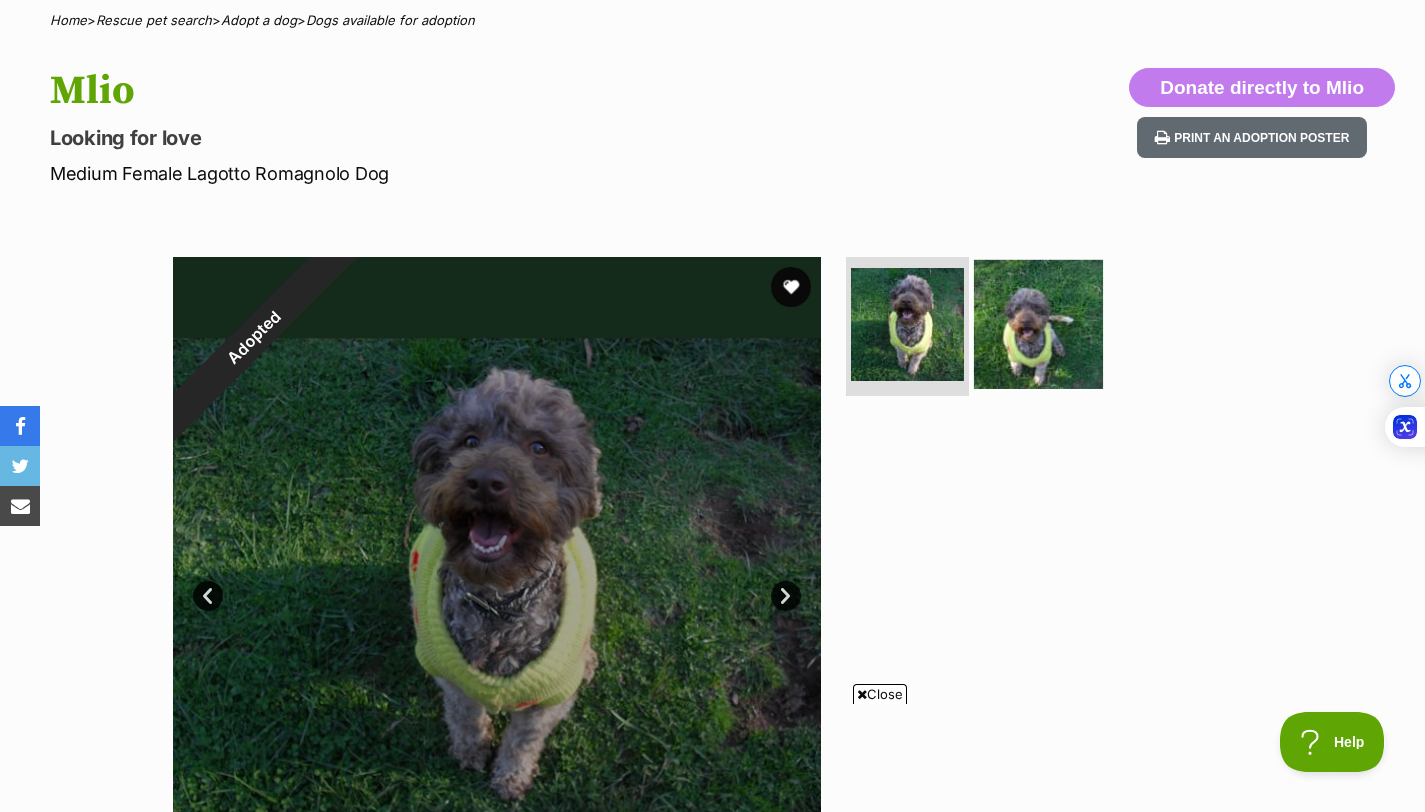 click at bounding box center [1038, 323] 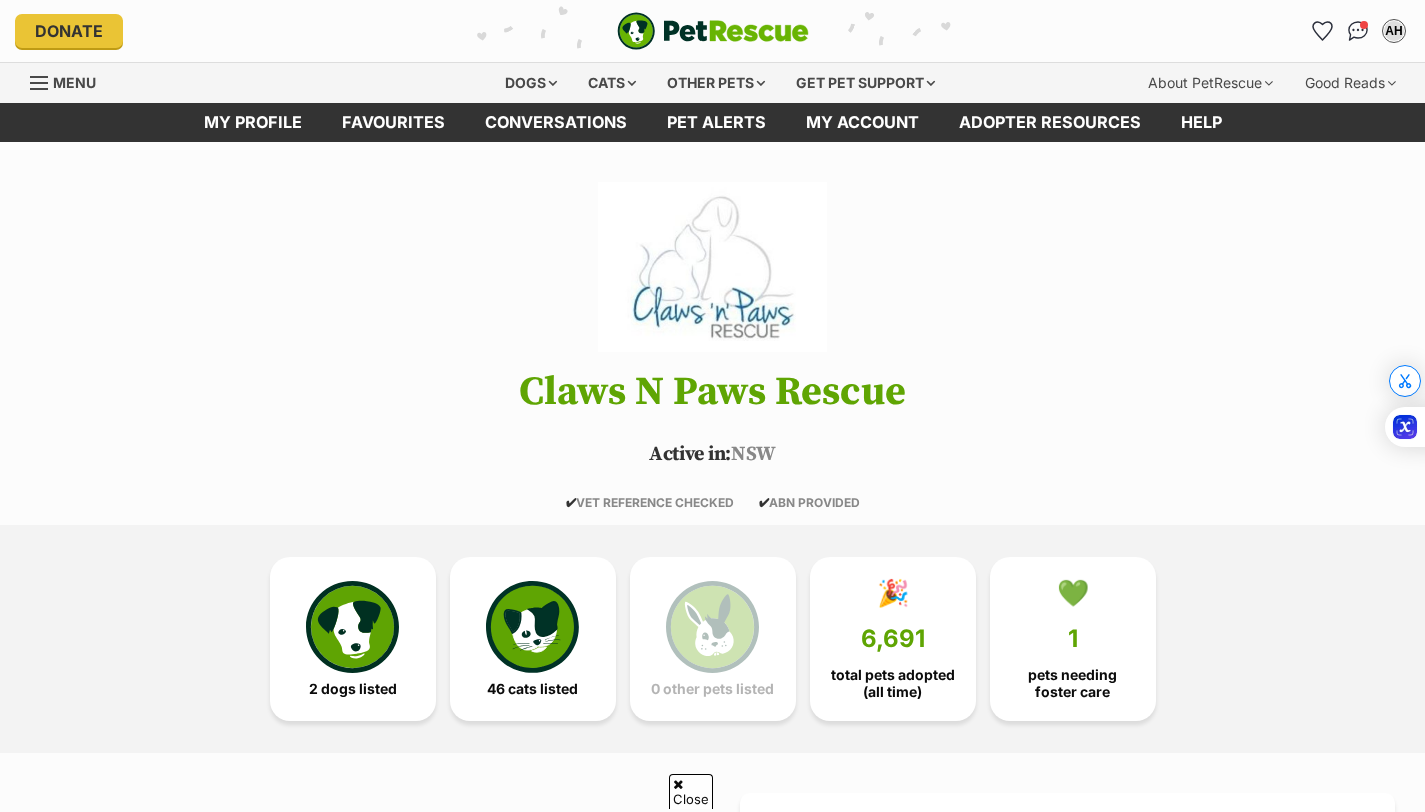 scroll, scrollTop: 681, scrollLeft: 0, axis: vertical 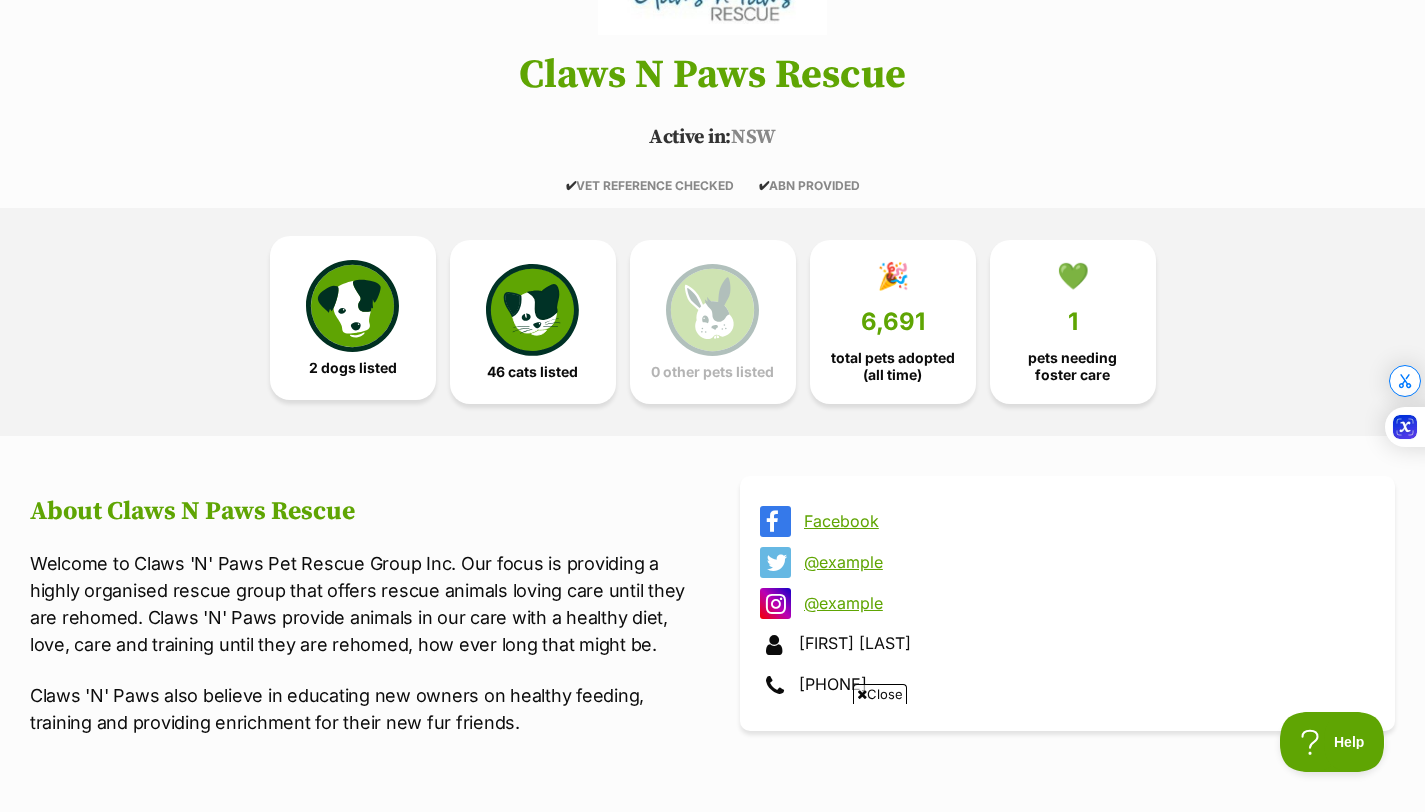 click at bounding box center [352, 306] 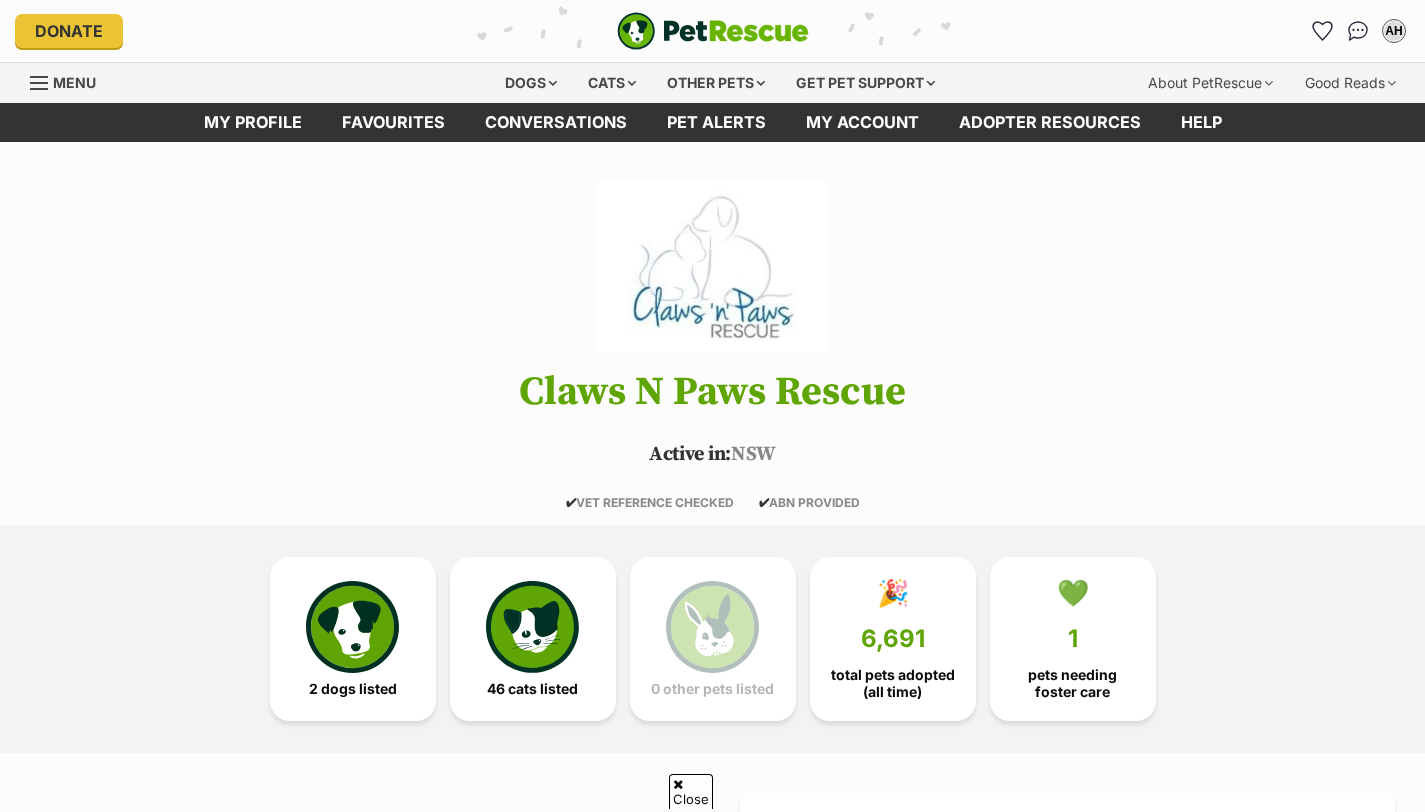 scroll, scrollTop: 760, scrollLeft: 0, axis: vertical 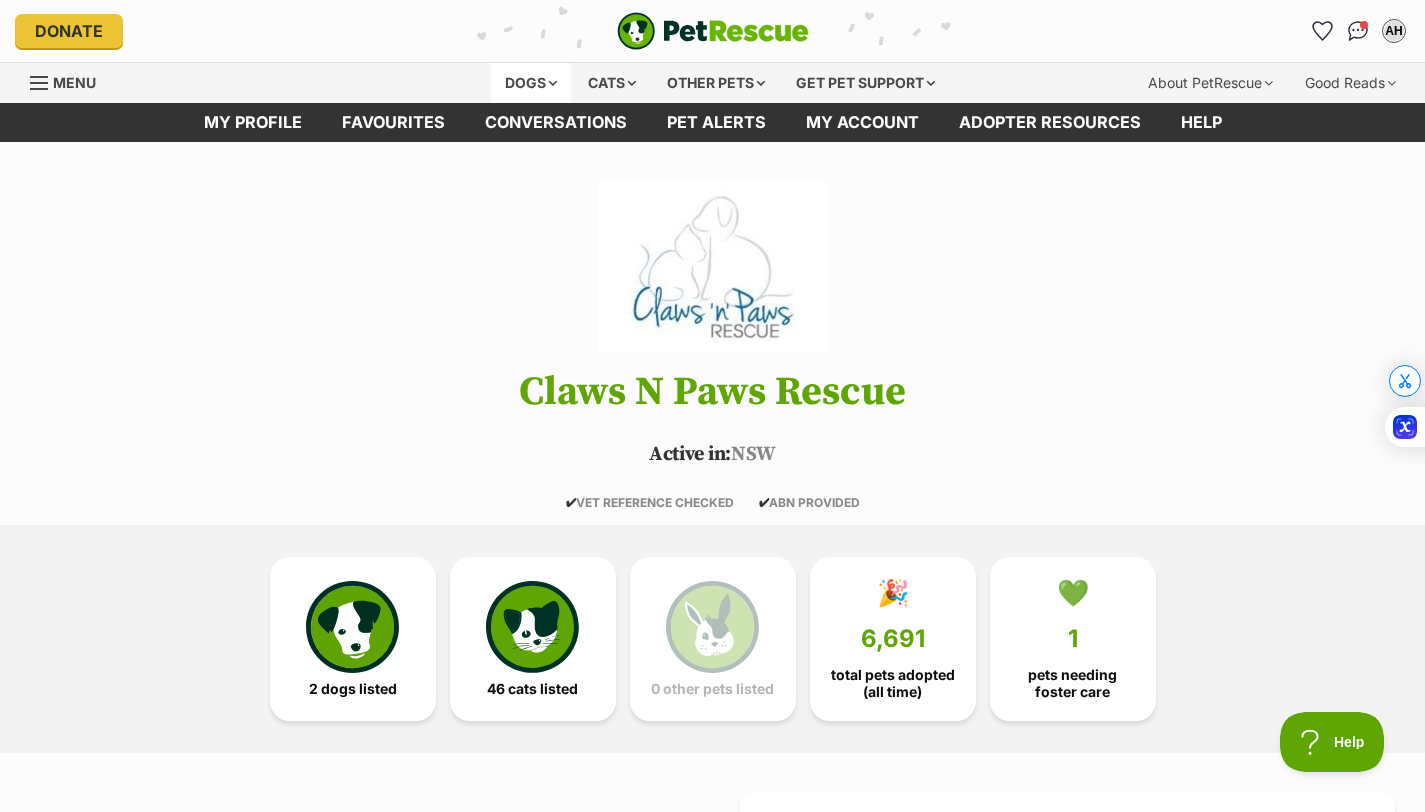 click on "Dogs" at bounding box center [531, 83] 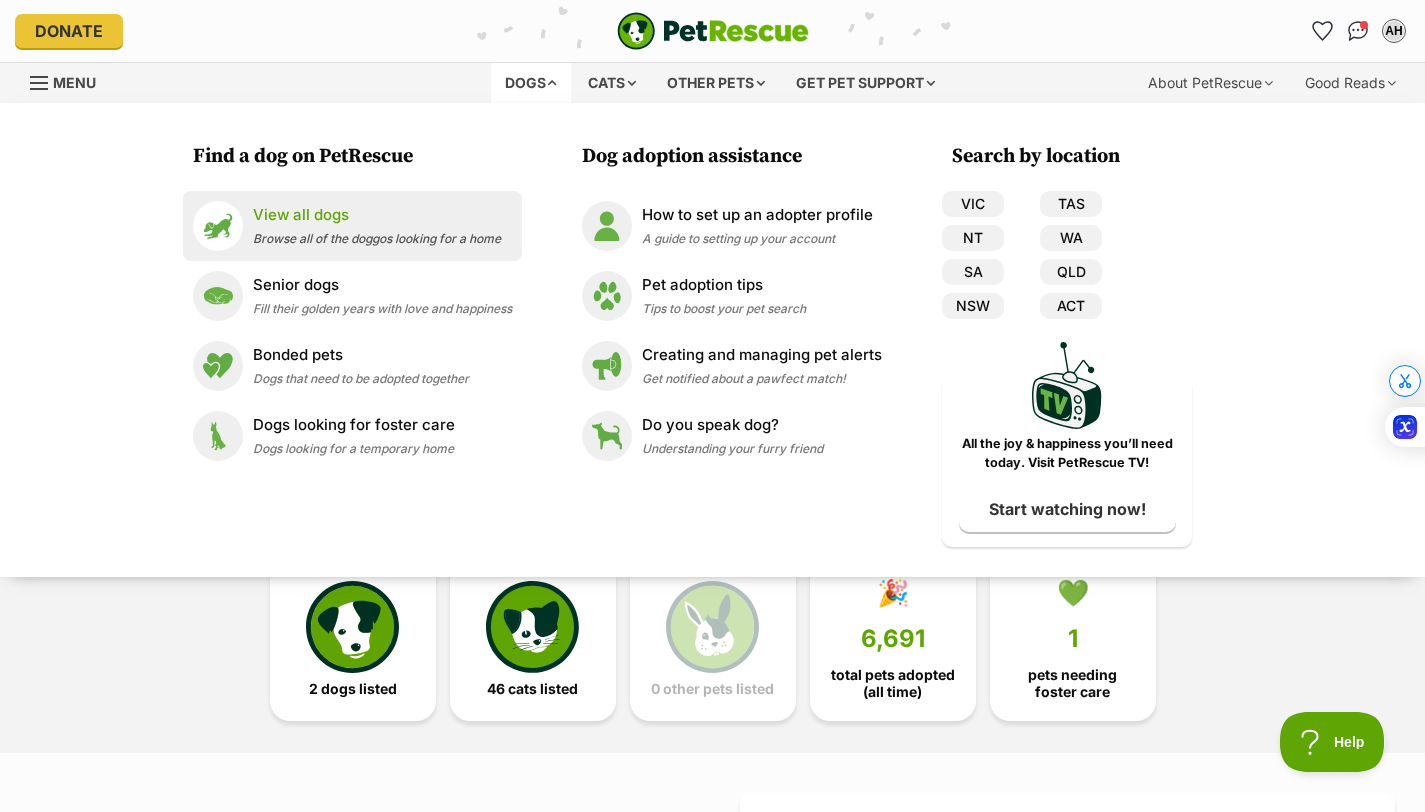 click on "View all dogs" at bounding box center [377, 215] 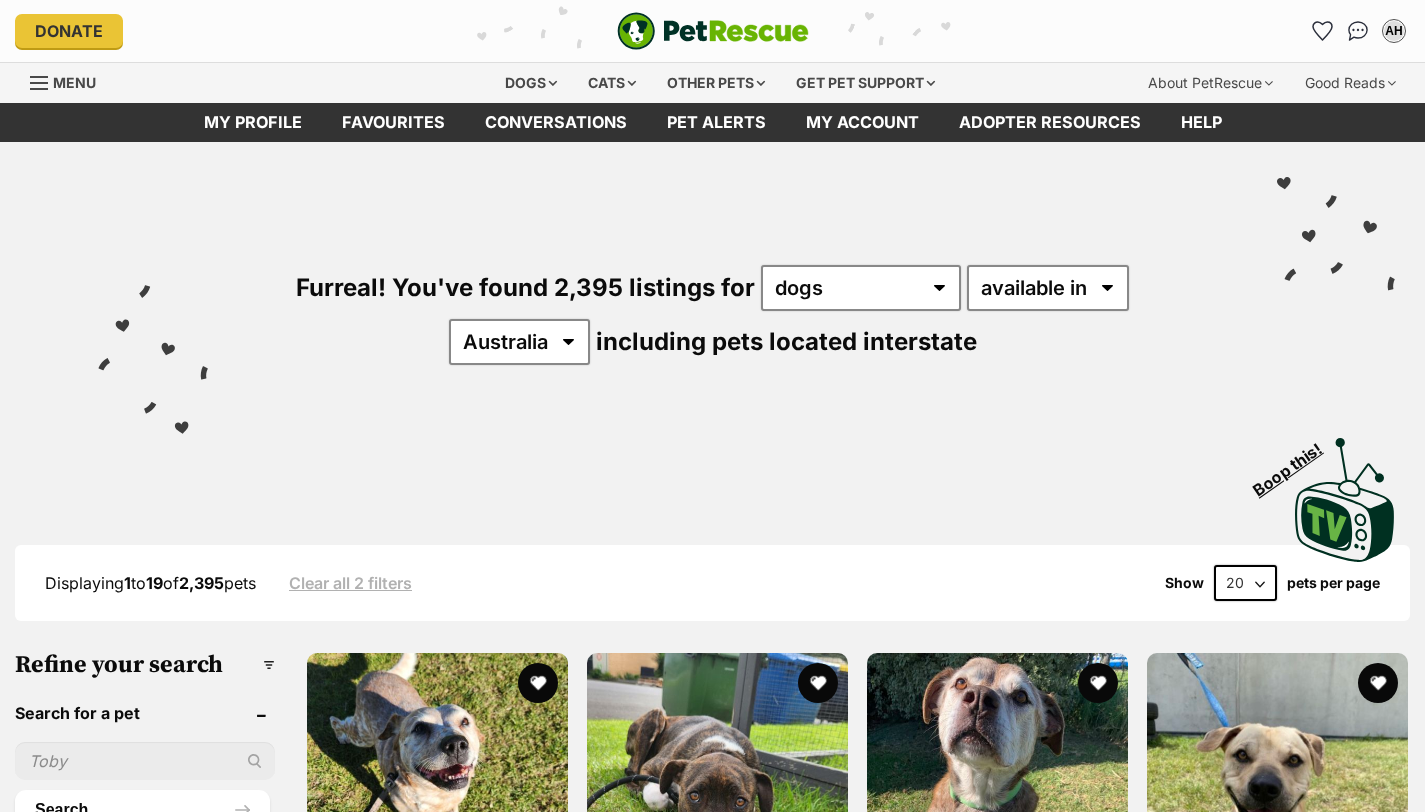 scroll, scrollTop: 0, scrollLeft: 0, axis: both 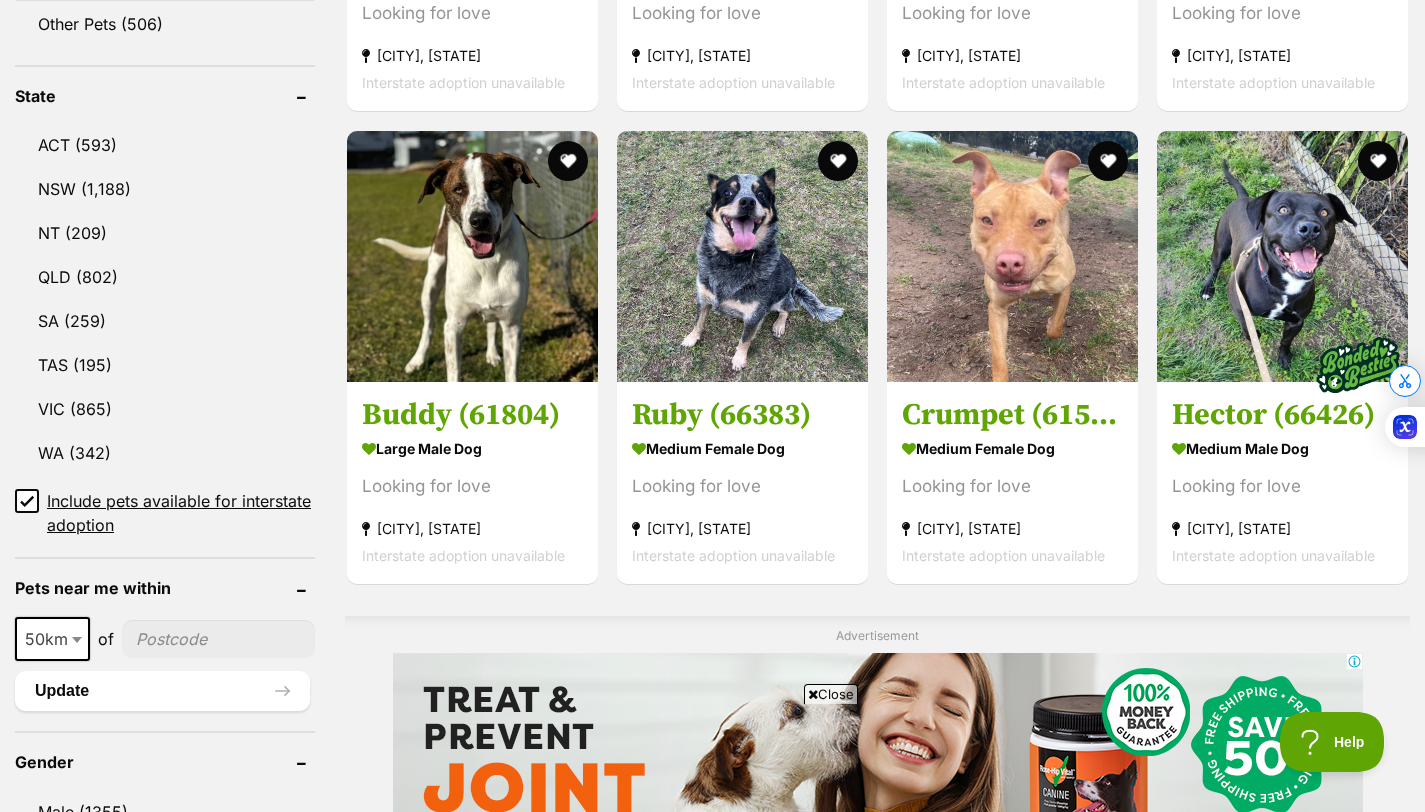 click at bounding box center (218, 639) 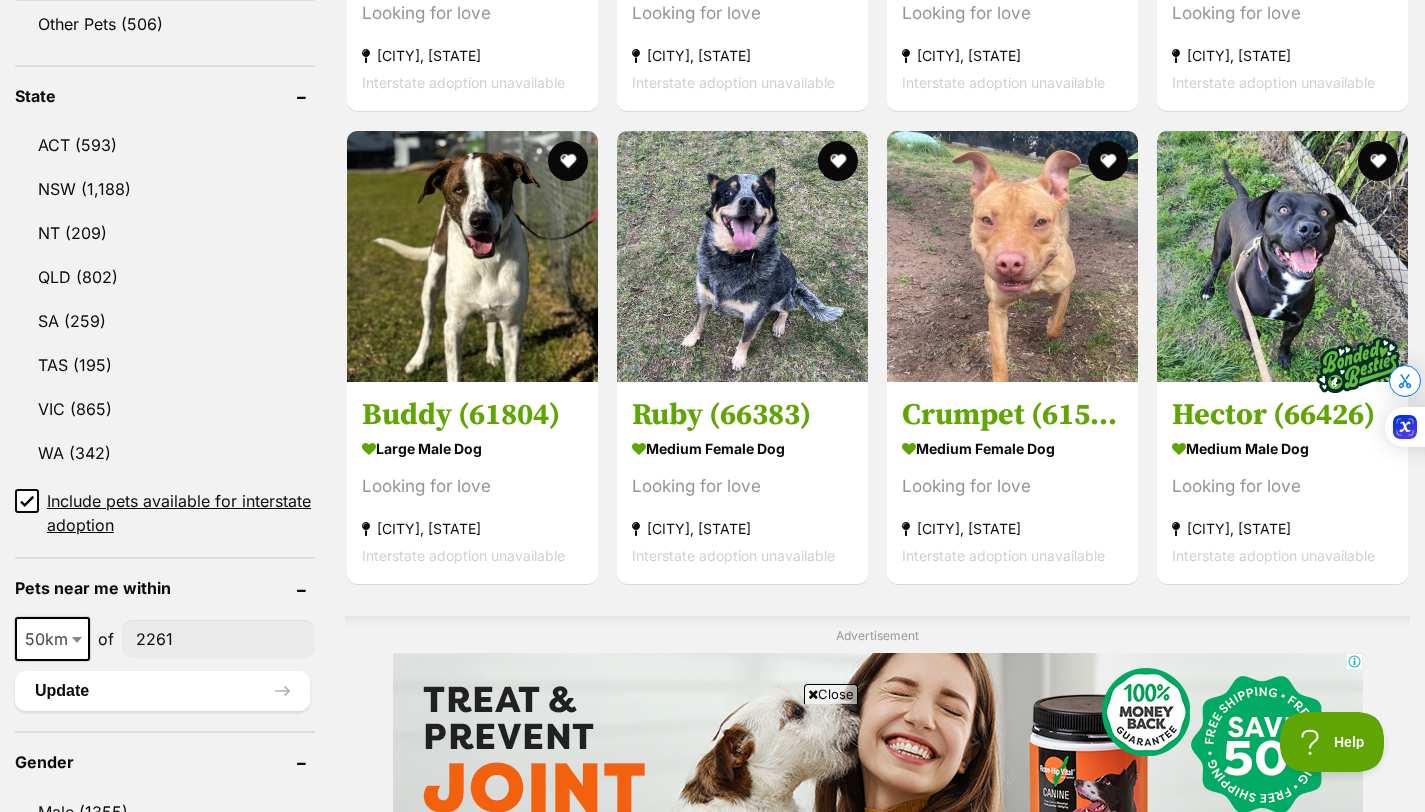 type on "2261" 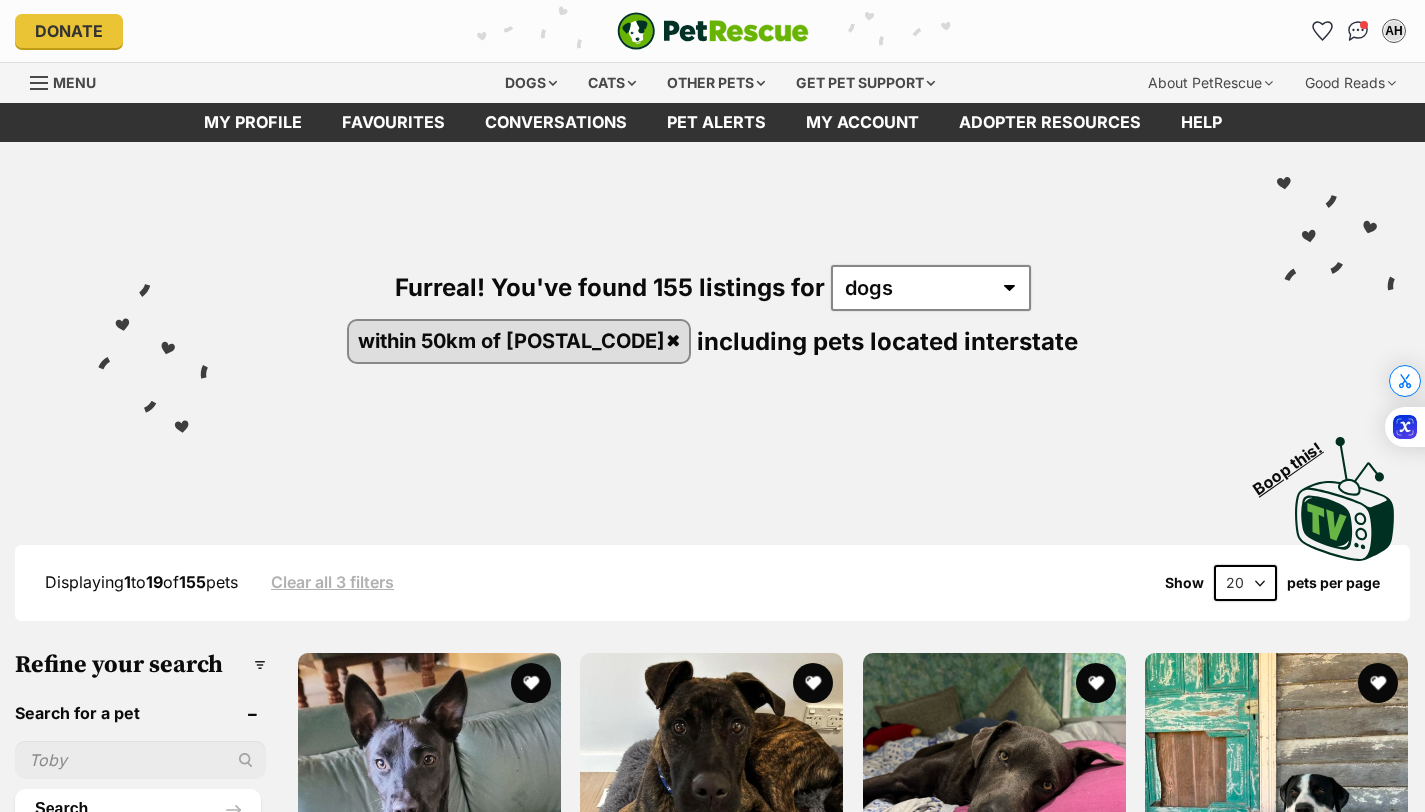 scroll, scrollTop: 0, scrollLeft: 0, axis: both 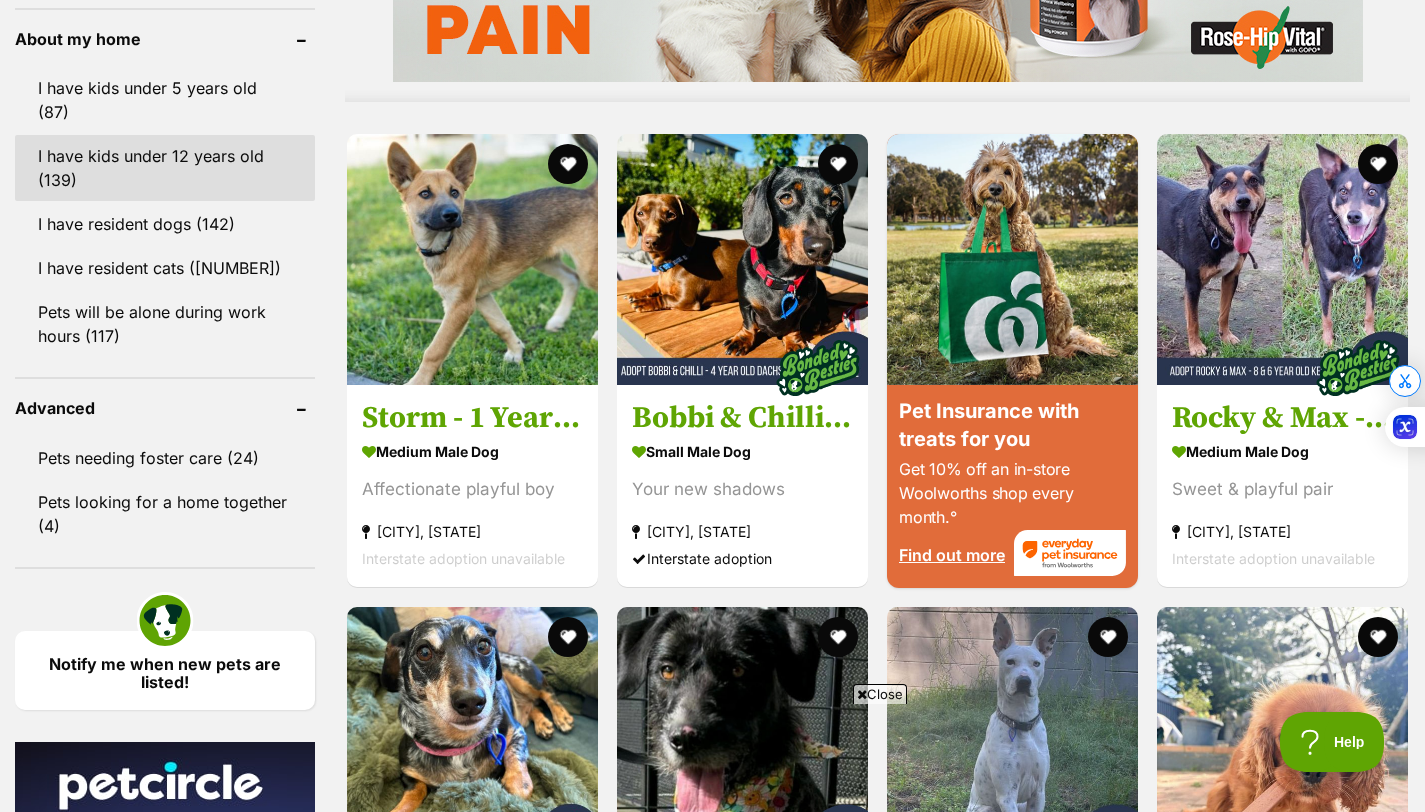 click on "I have kids under 12 years old (139)" at bounding box center (165, 168) 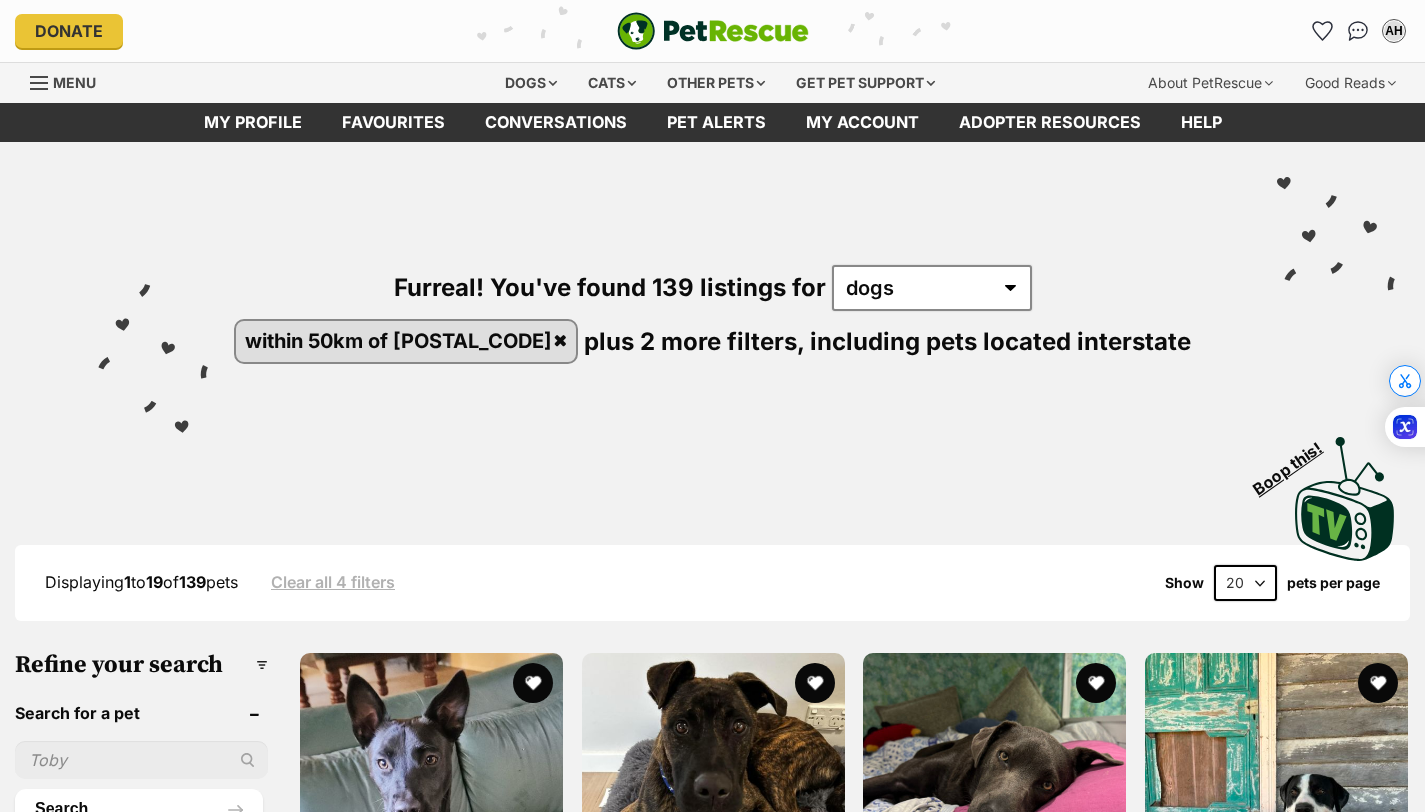 scroll, scrollTop: 0, scrollLeft: 0, axis: both 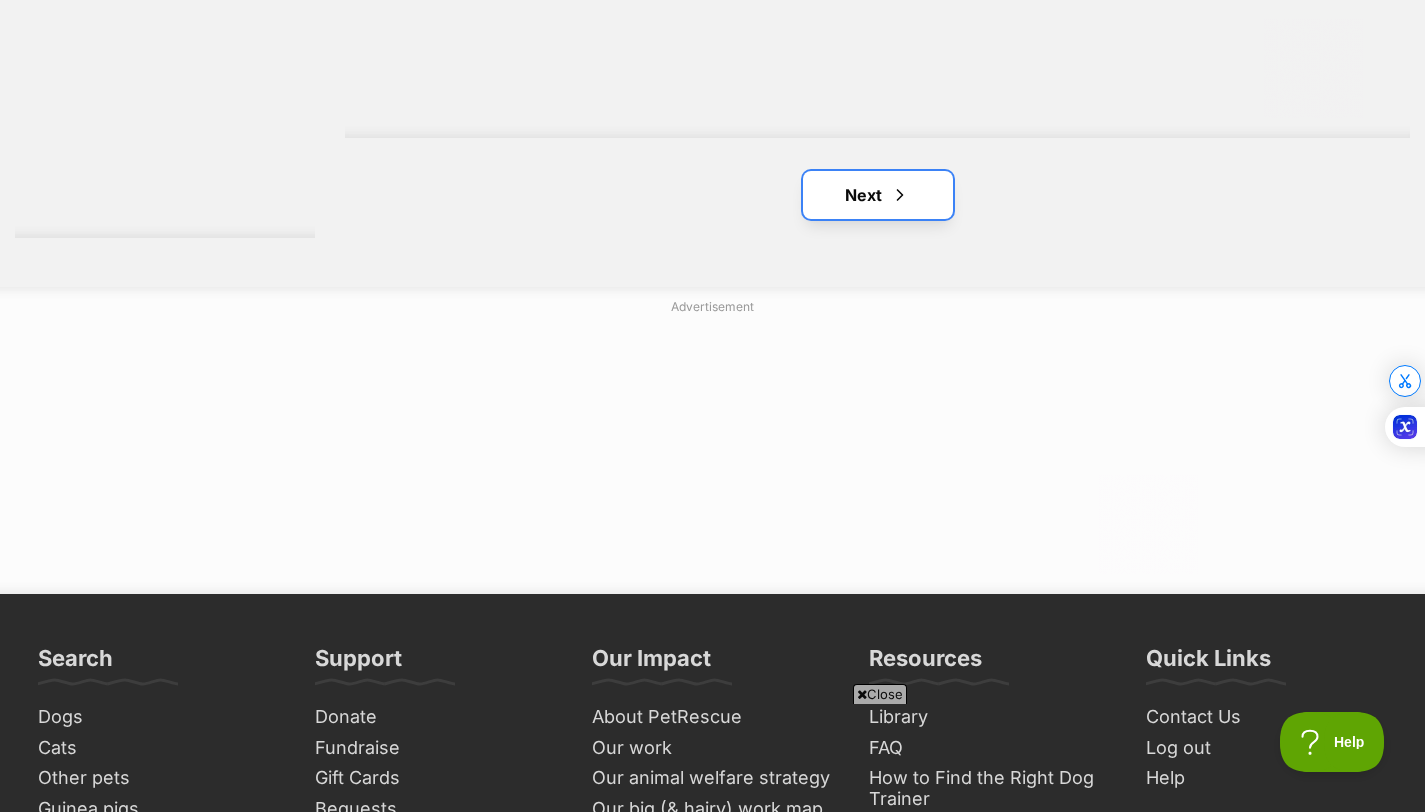 click on "Next" at bounding box center (878, 195) 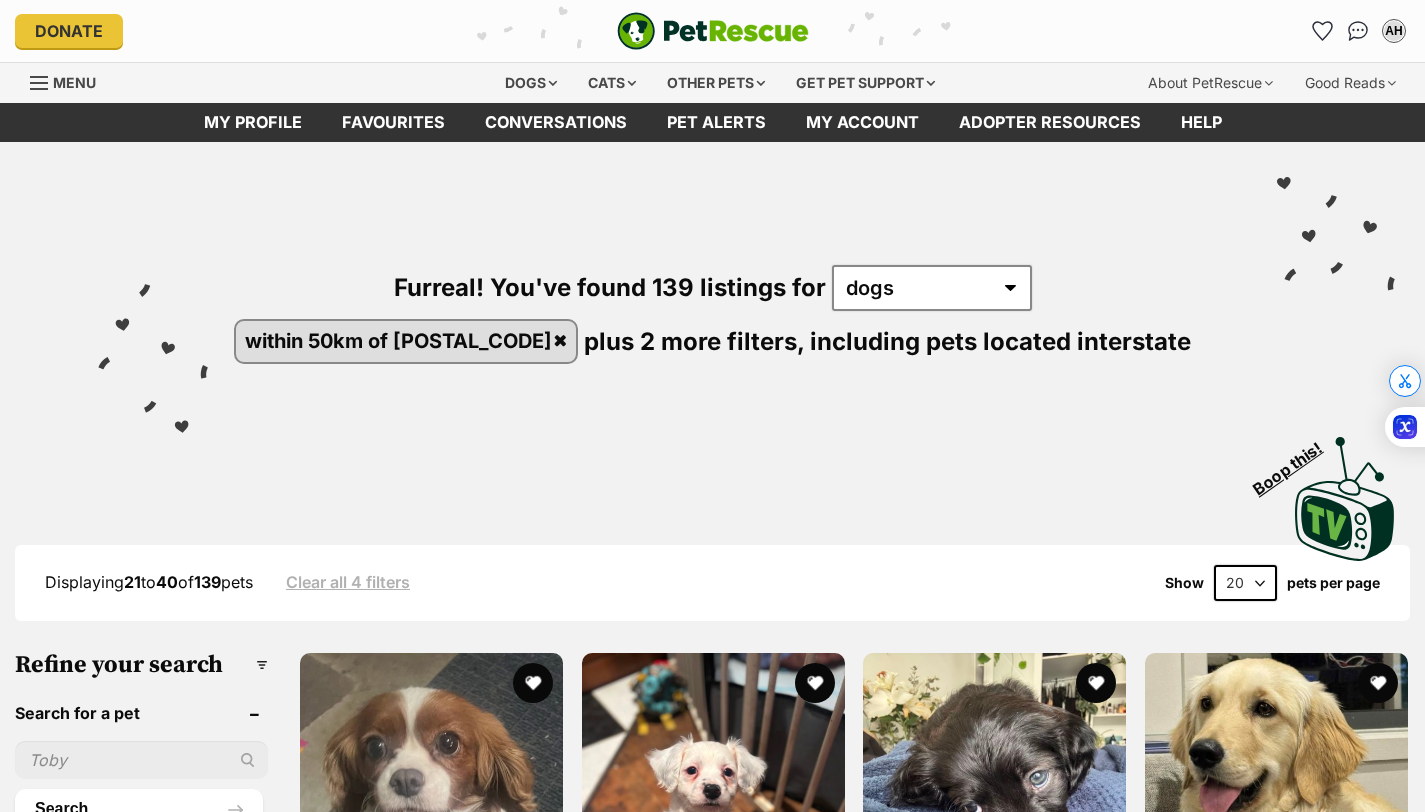 scroll, scrollTop: 0, scrollLeft: 0, axis: both 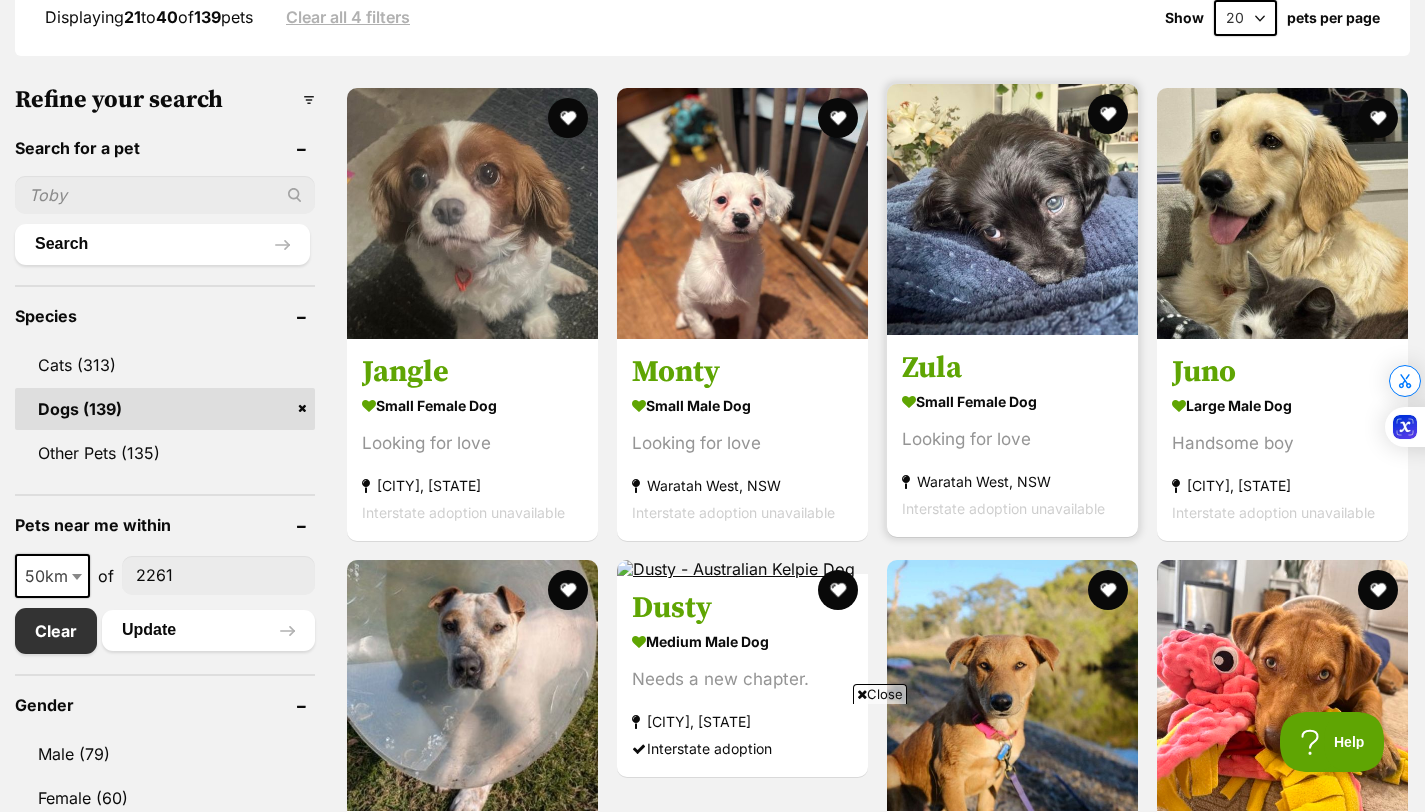 click on "small female Dog
Looking for love
Waratah West, NSW
Interstate adoption unavailable" at bounding box center [1012, 454] 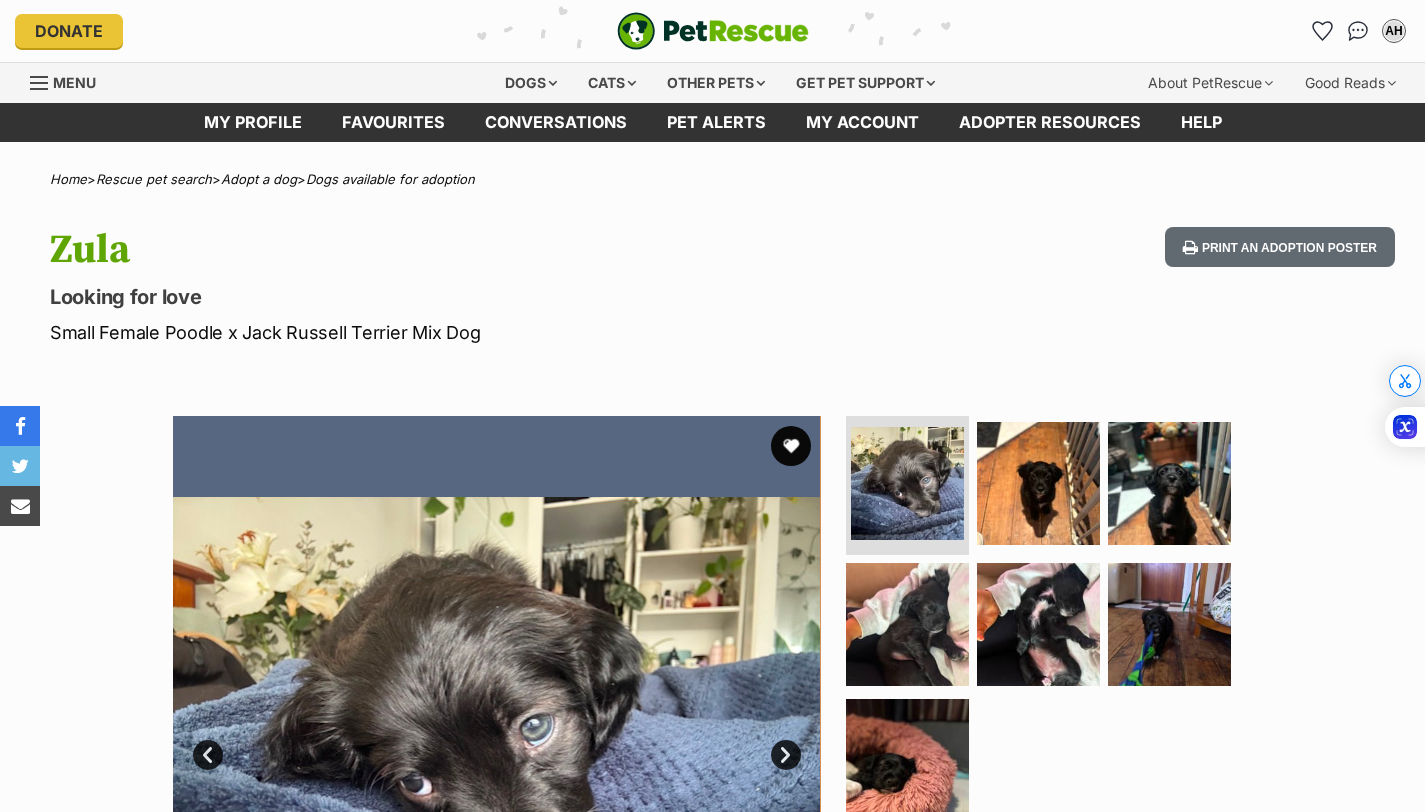 scroll, scrollTop: 0, scrollLeft: 0, axis: both 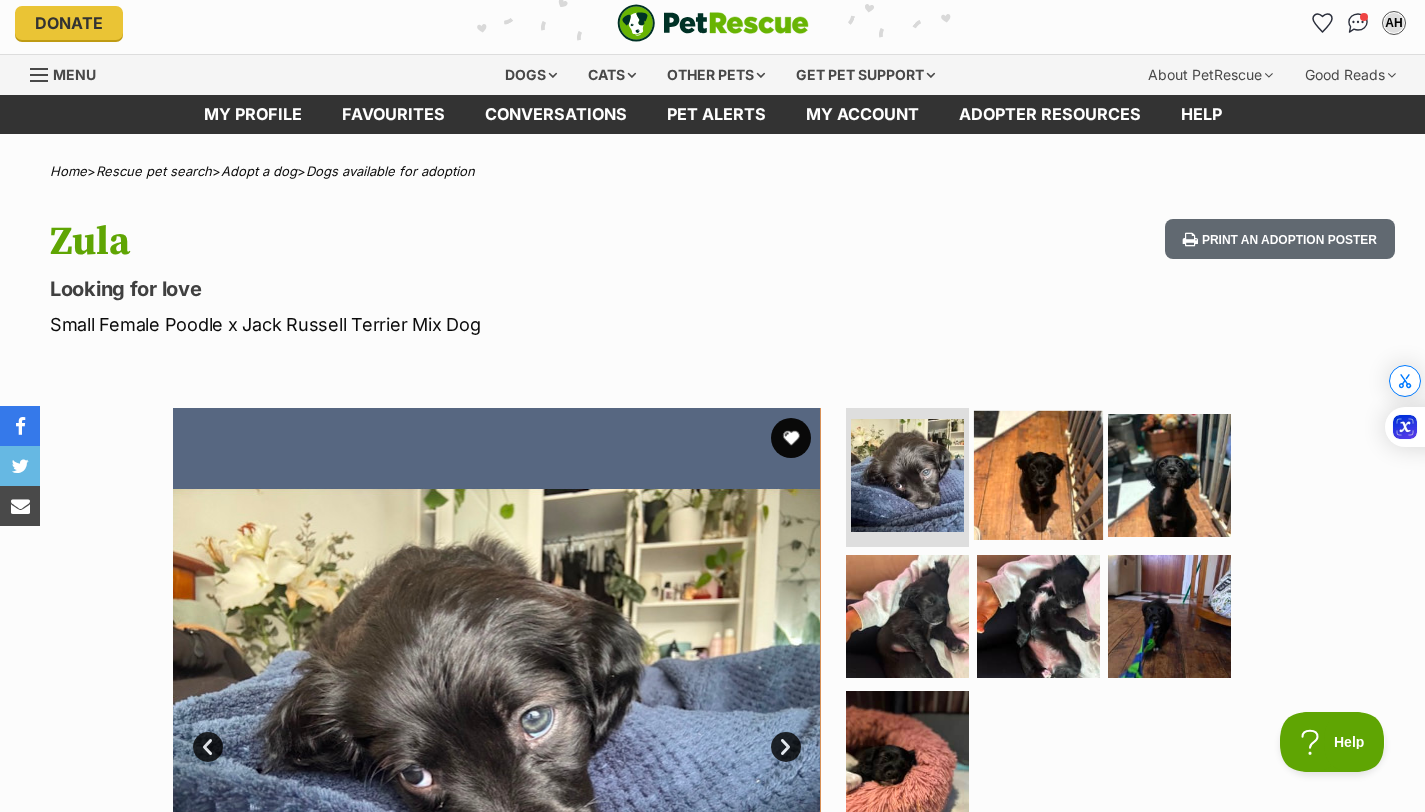 click at bounding box center [1038, 474] 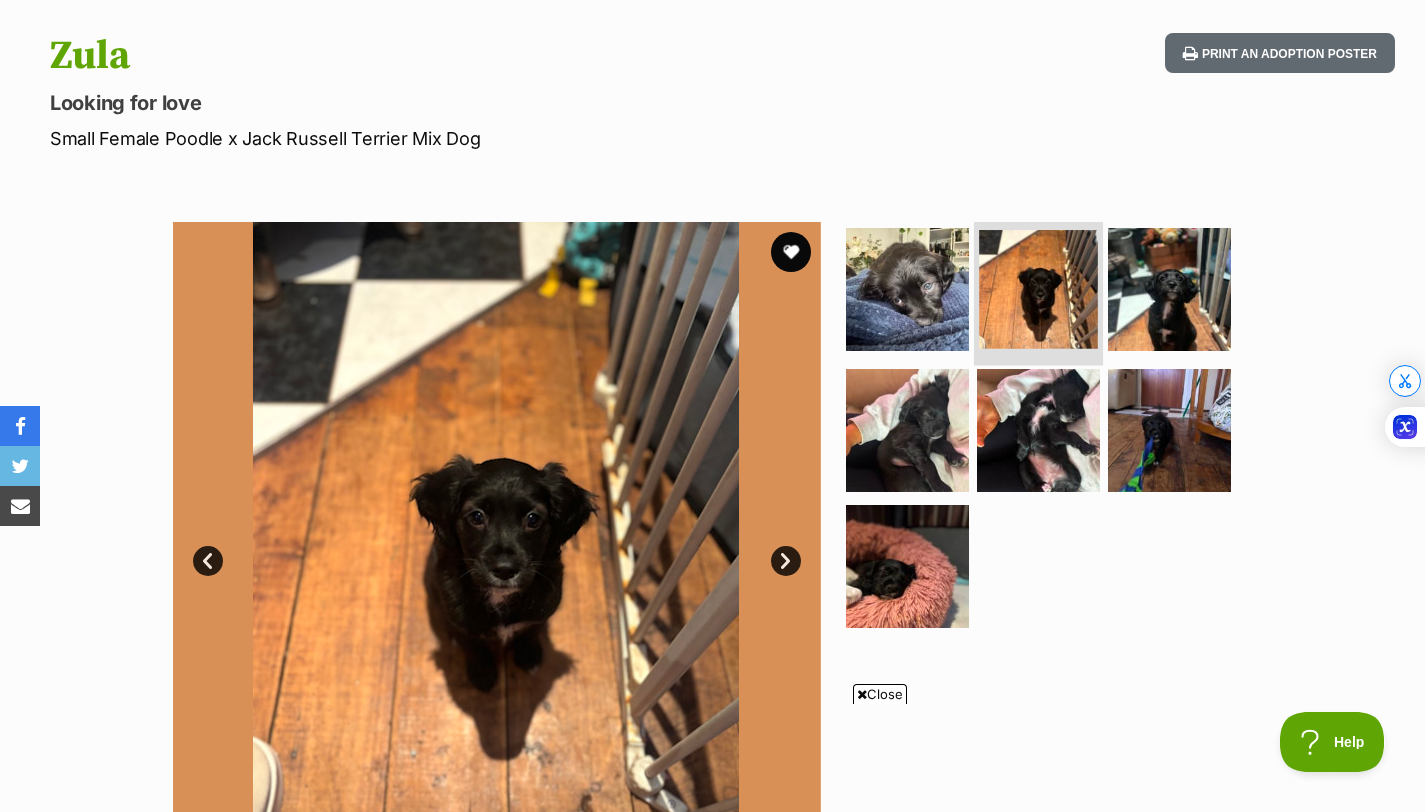 scroll, scrollTop: 220, scrollLeft: 0, axis: vertical 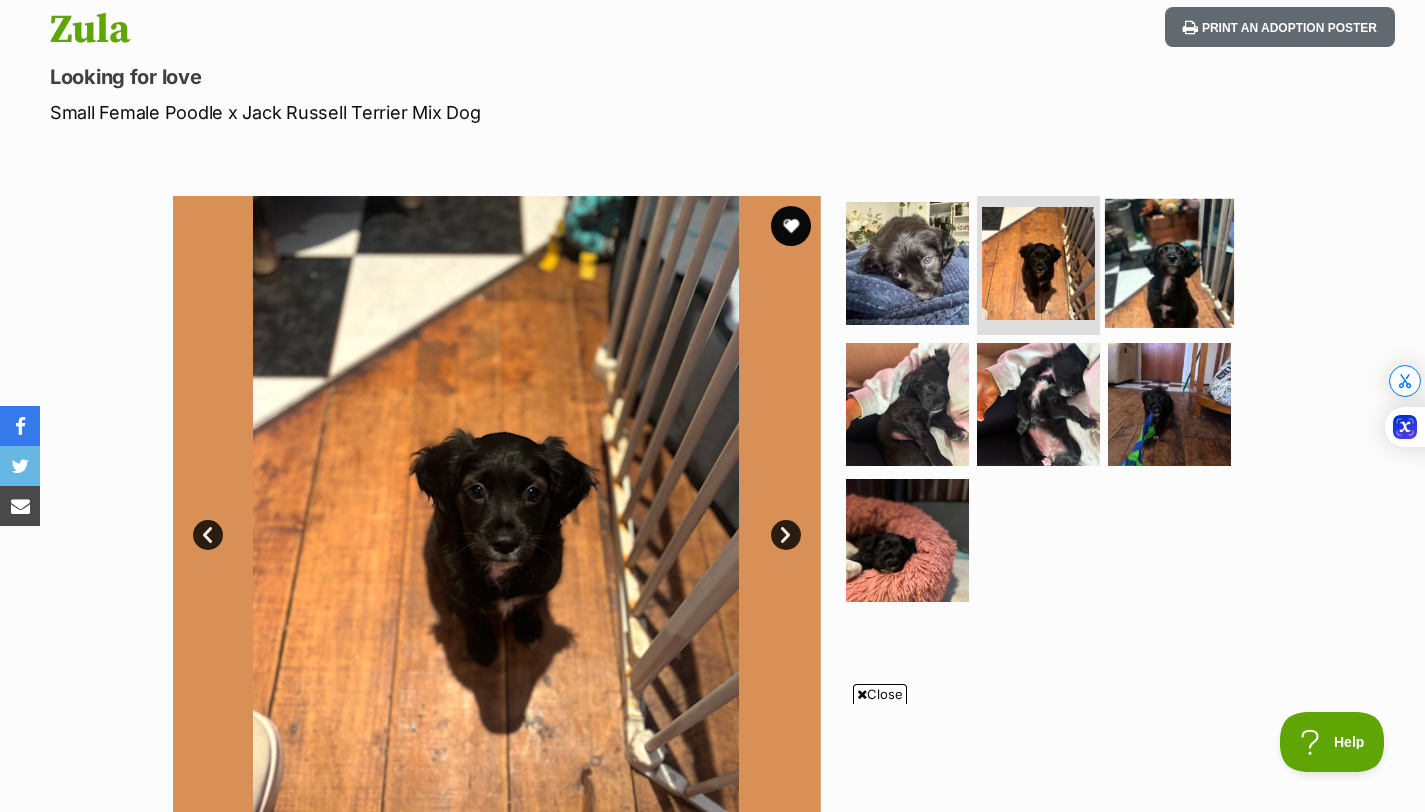 click at bounding box center (1169, 262) 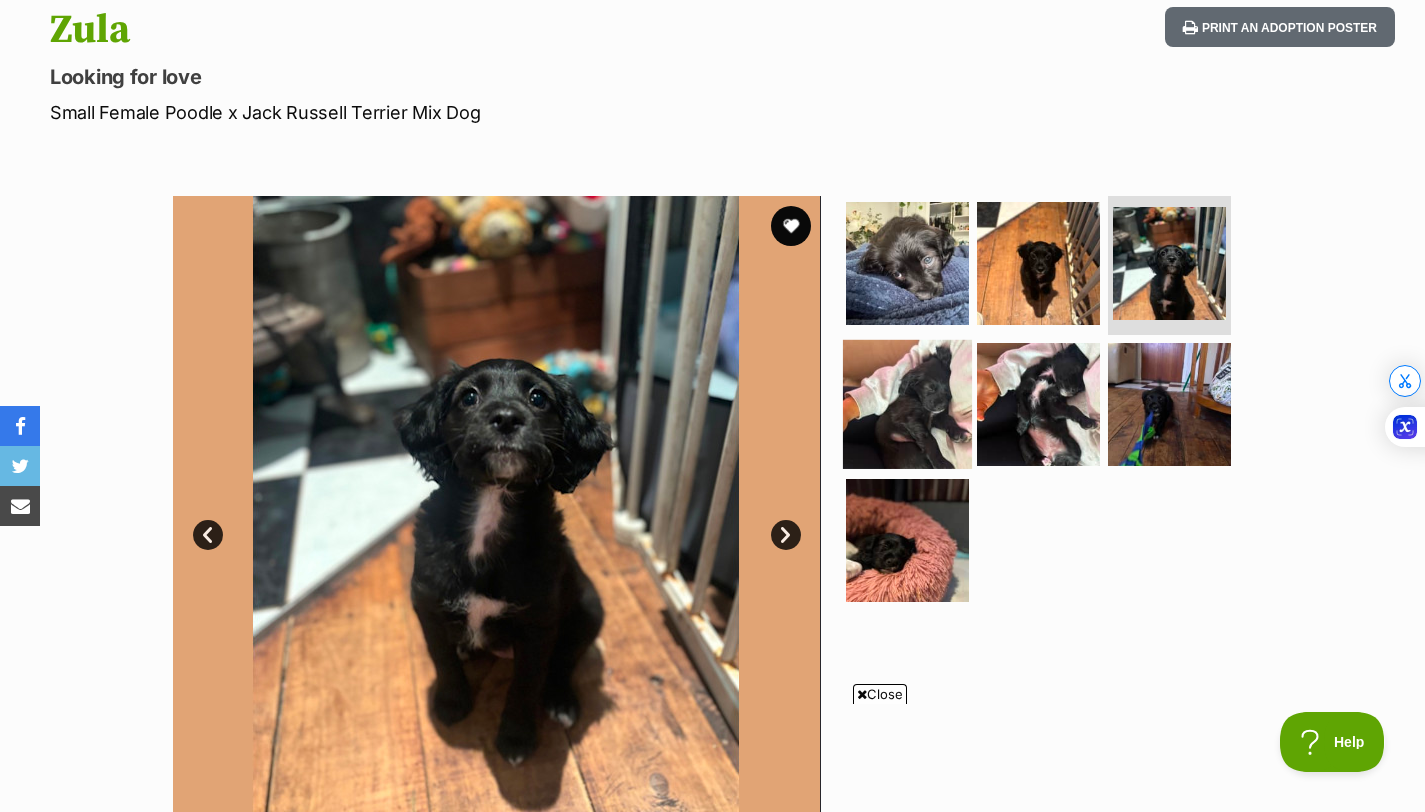 click at bounding box center (907, 404) 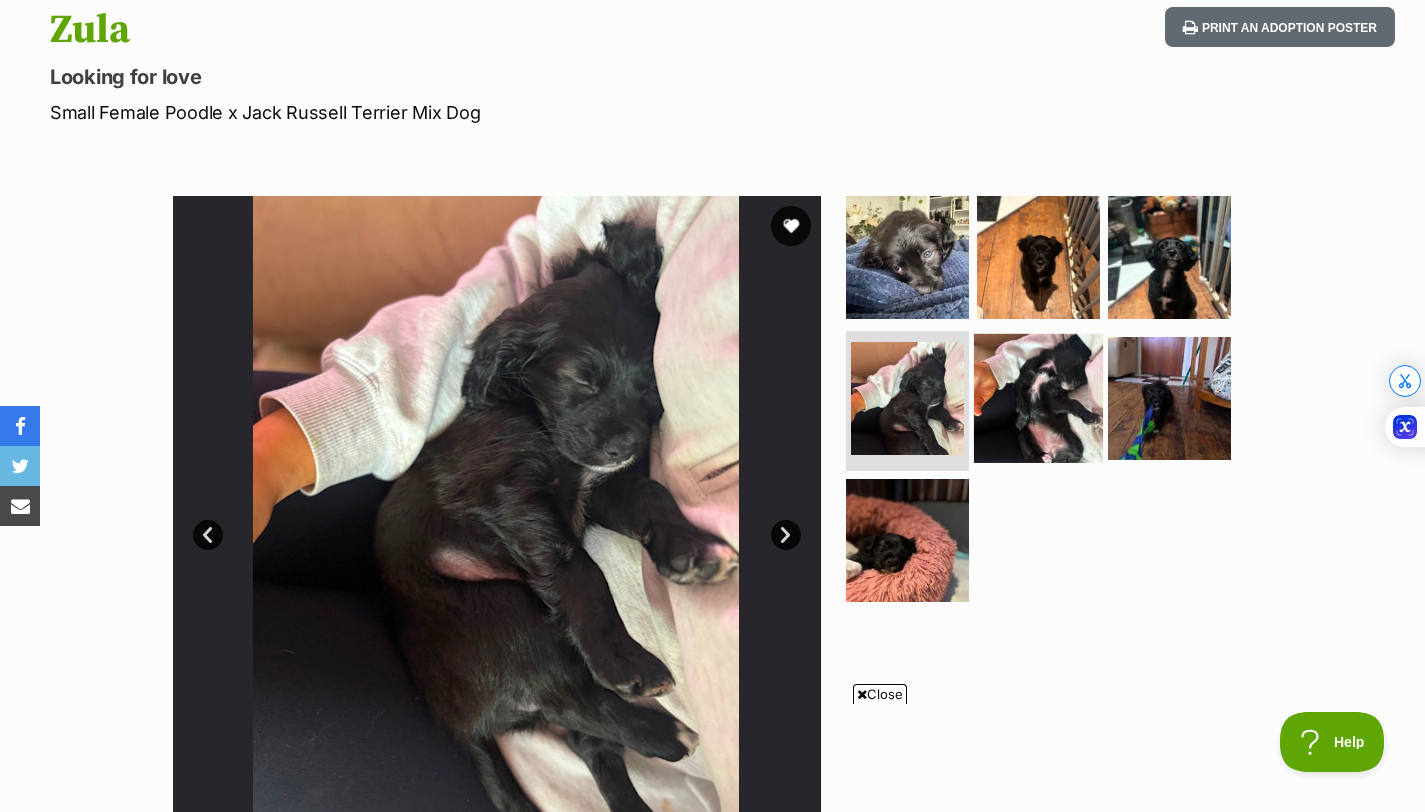 click at bounding box center [1038, 398] 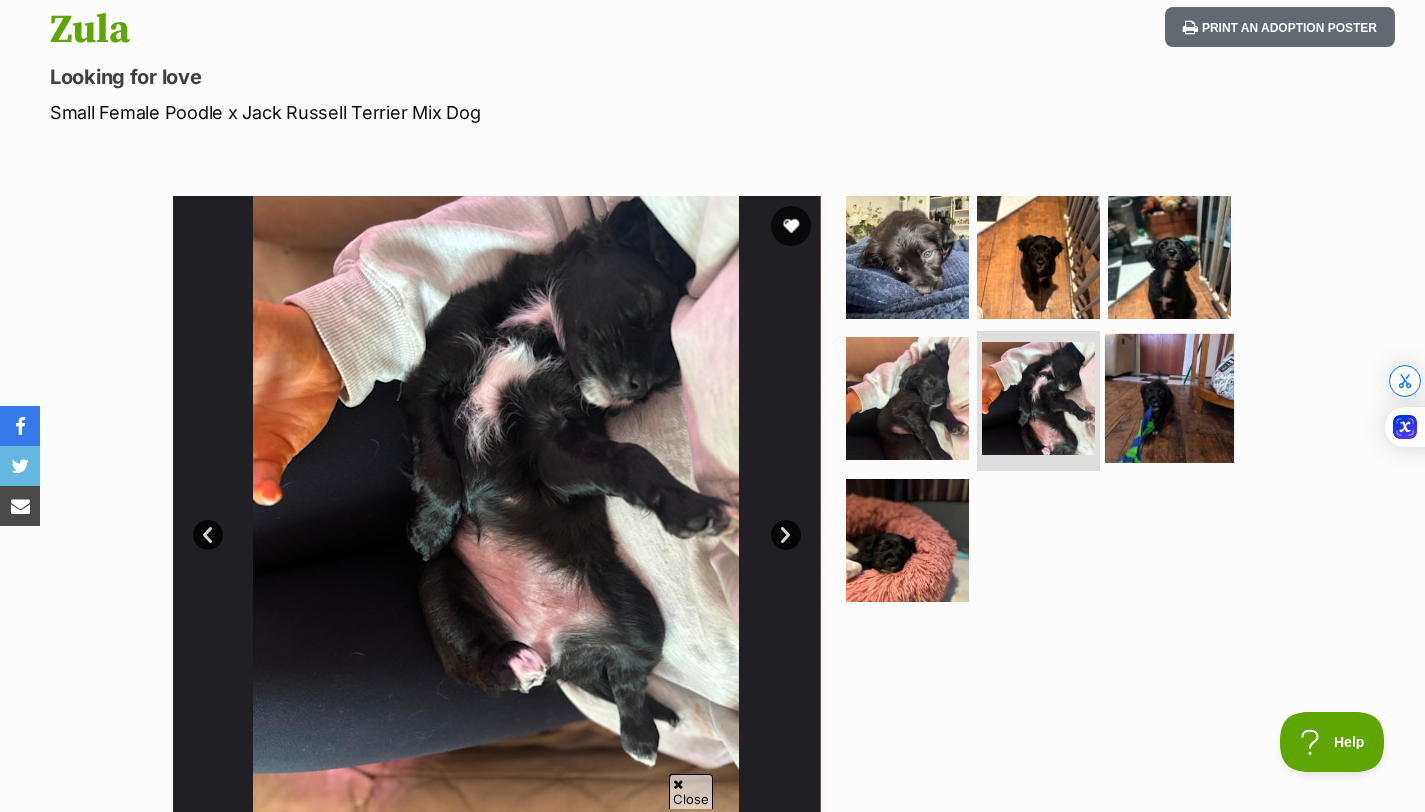 scroll, scrollTop: 0, scrollLeft: 0, axis: both 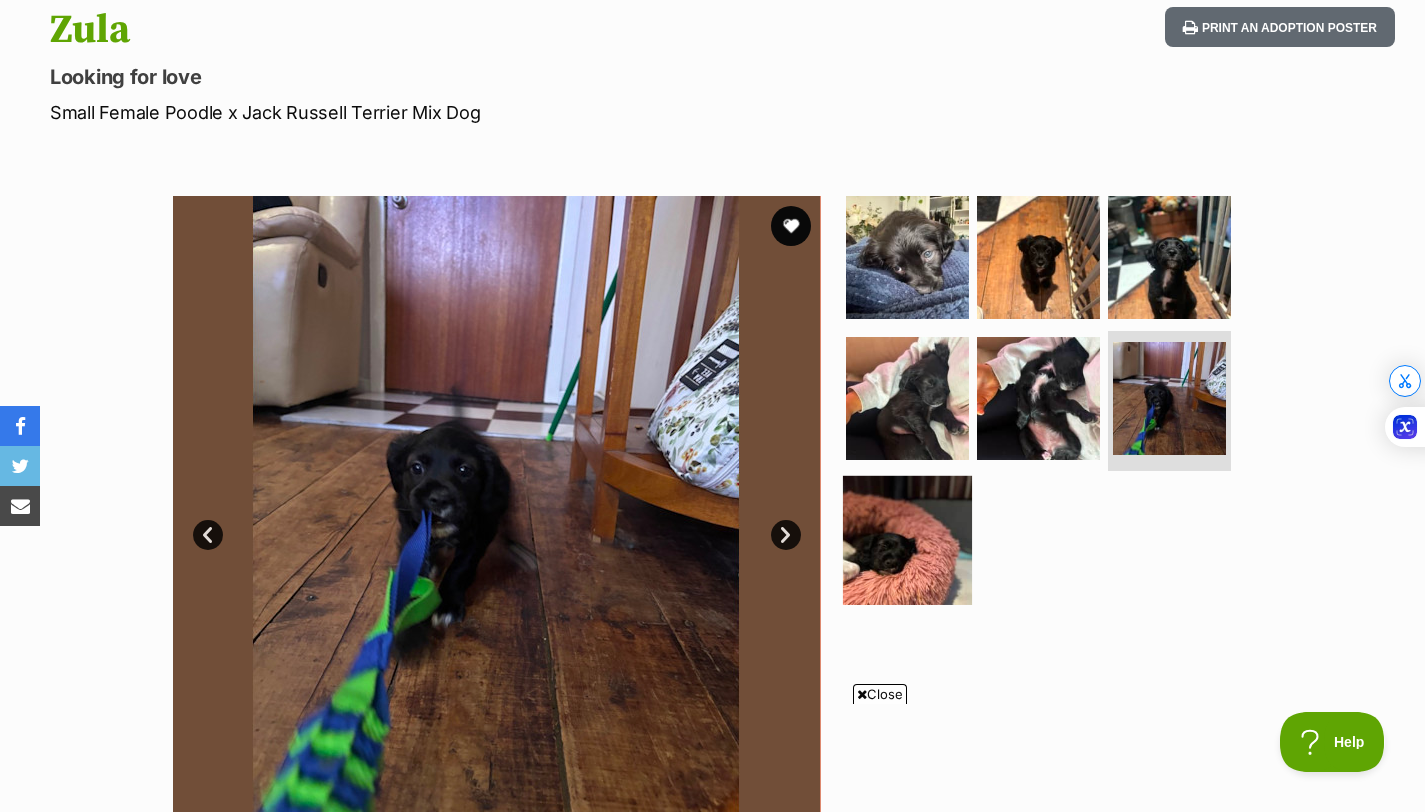 click at bounding box center [907, 540] 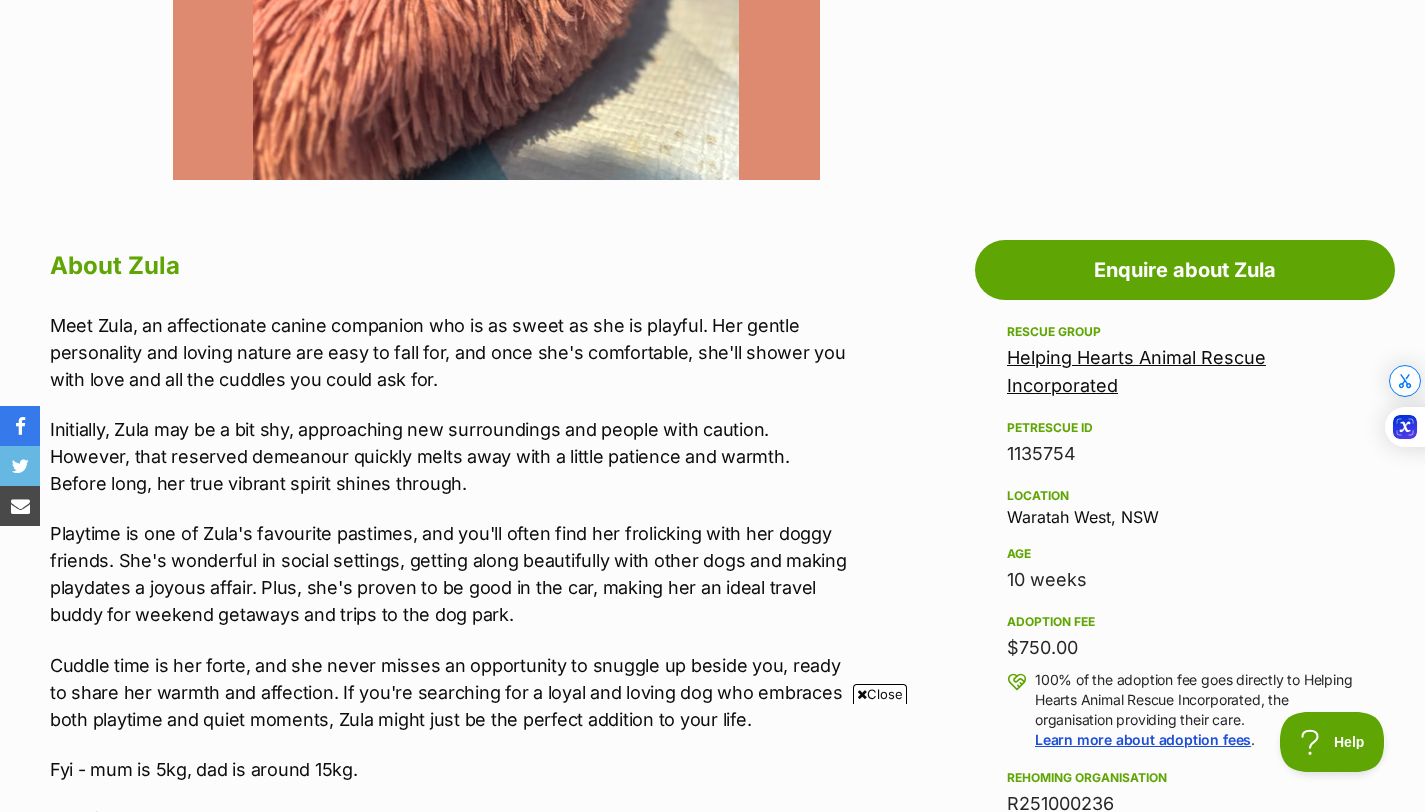 scroll, scrollTop: 918, scrollLeft: 0, axis: vertical 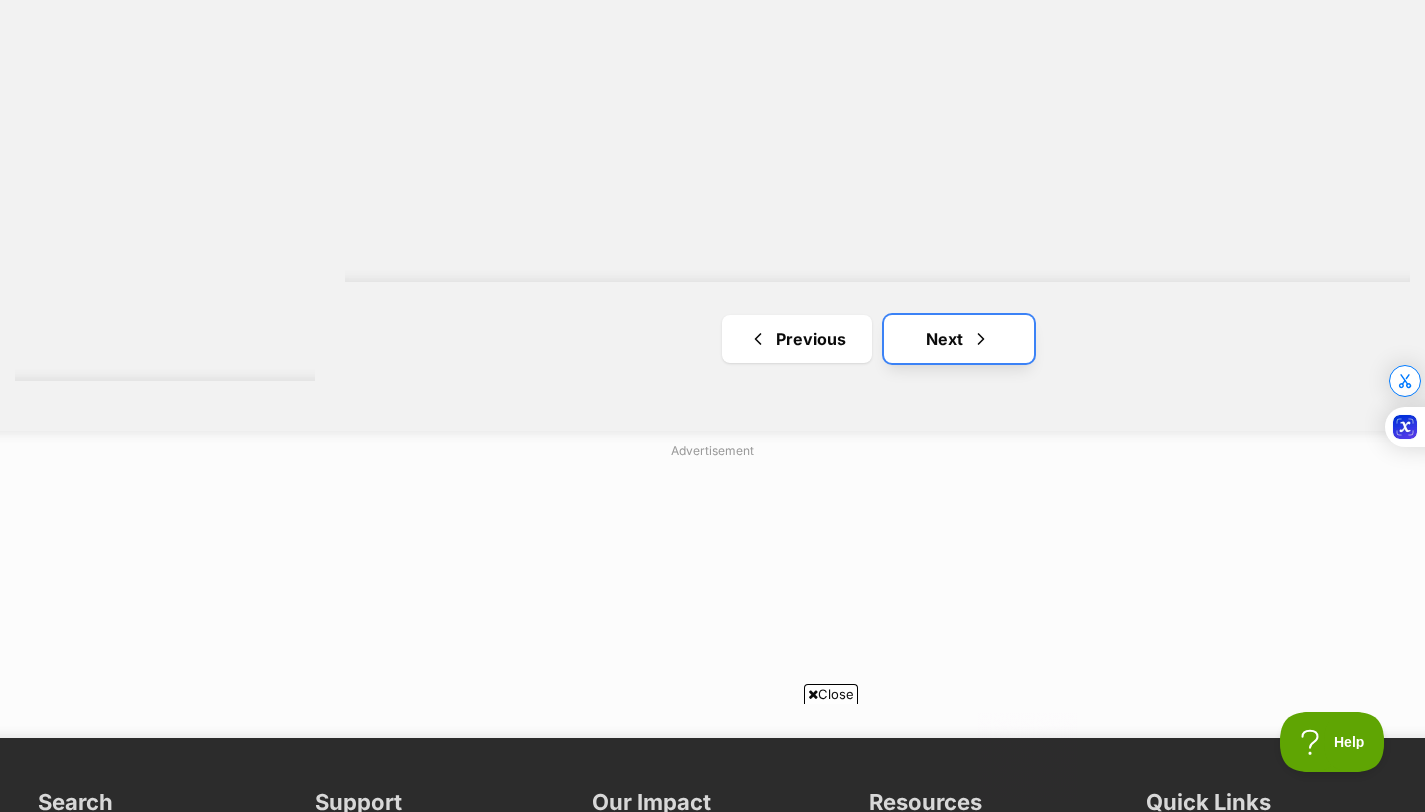 click on "Next" at bounding box center [959, 339] 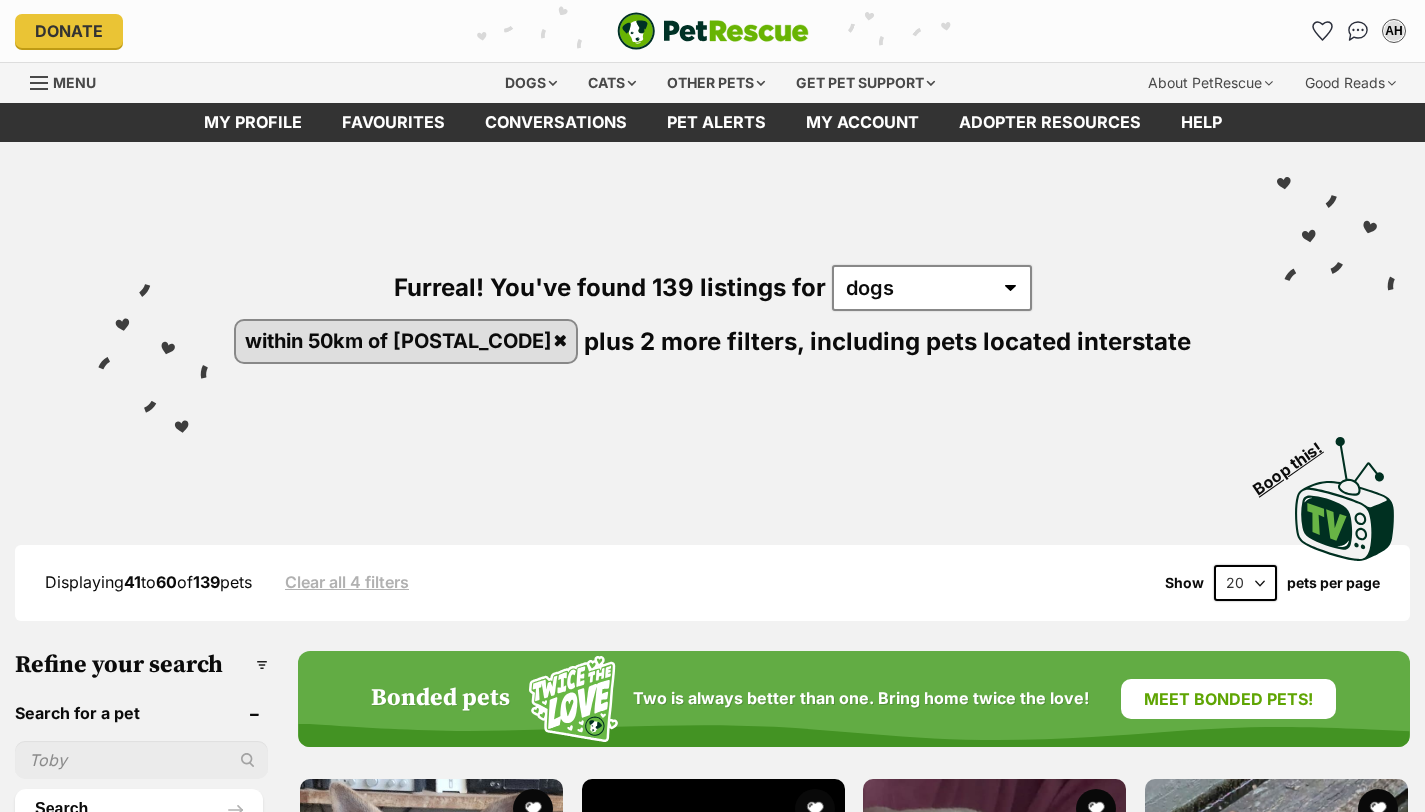 scroll, scrollTop: 306, scrollLeft: 0, axis: vertical 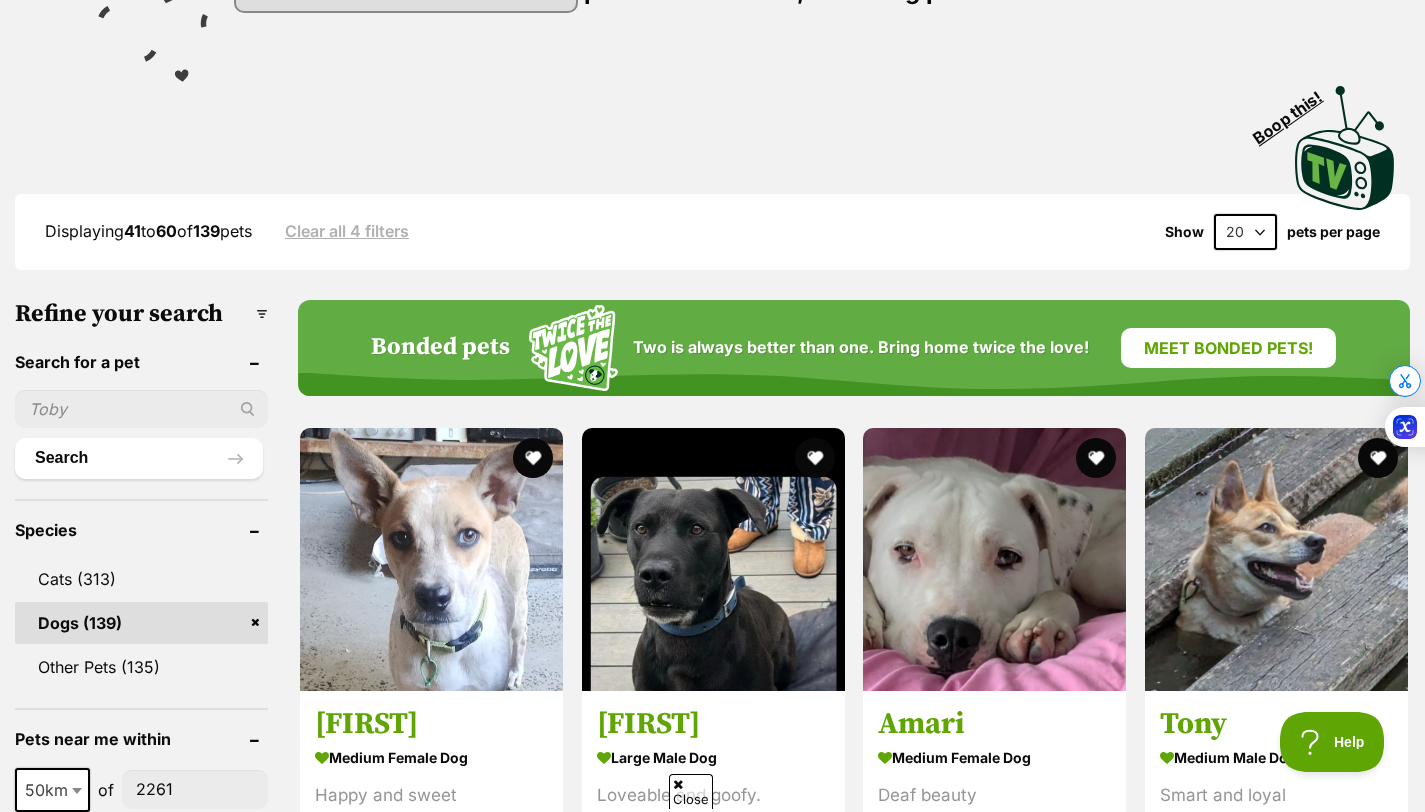 click on "20 40 60" at bounding box center (1245, 232) 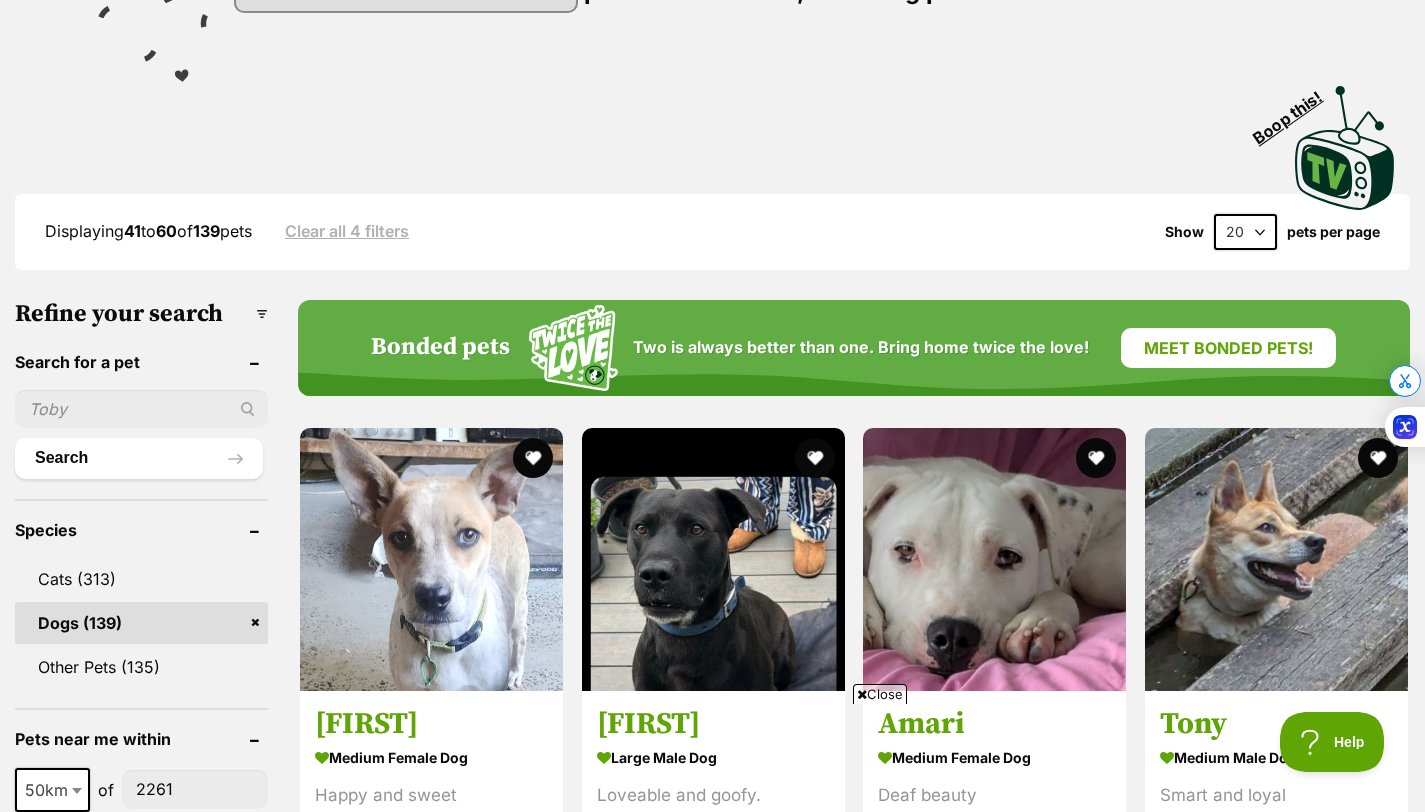 scroll, scrollTop: 0, scrollLeft: 0, axis: both 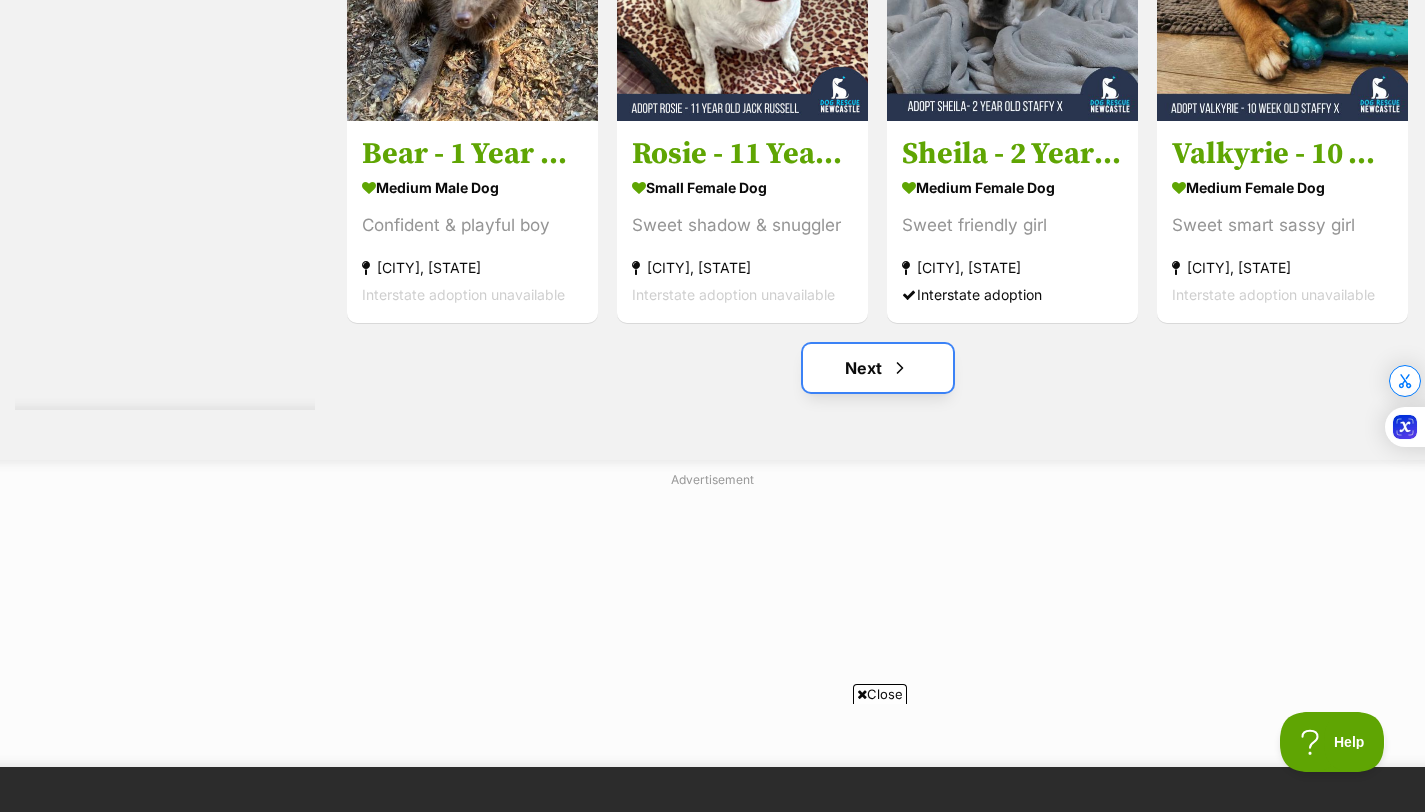 click on "Next" at bounding box center [878, 368] 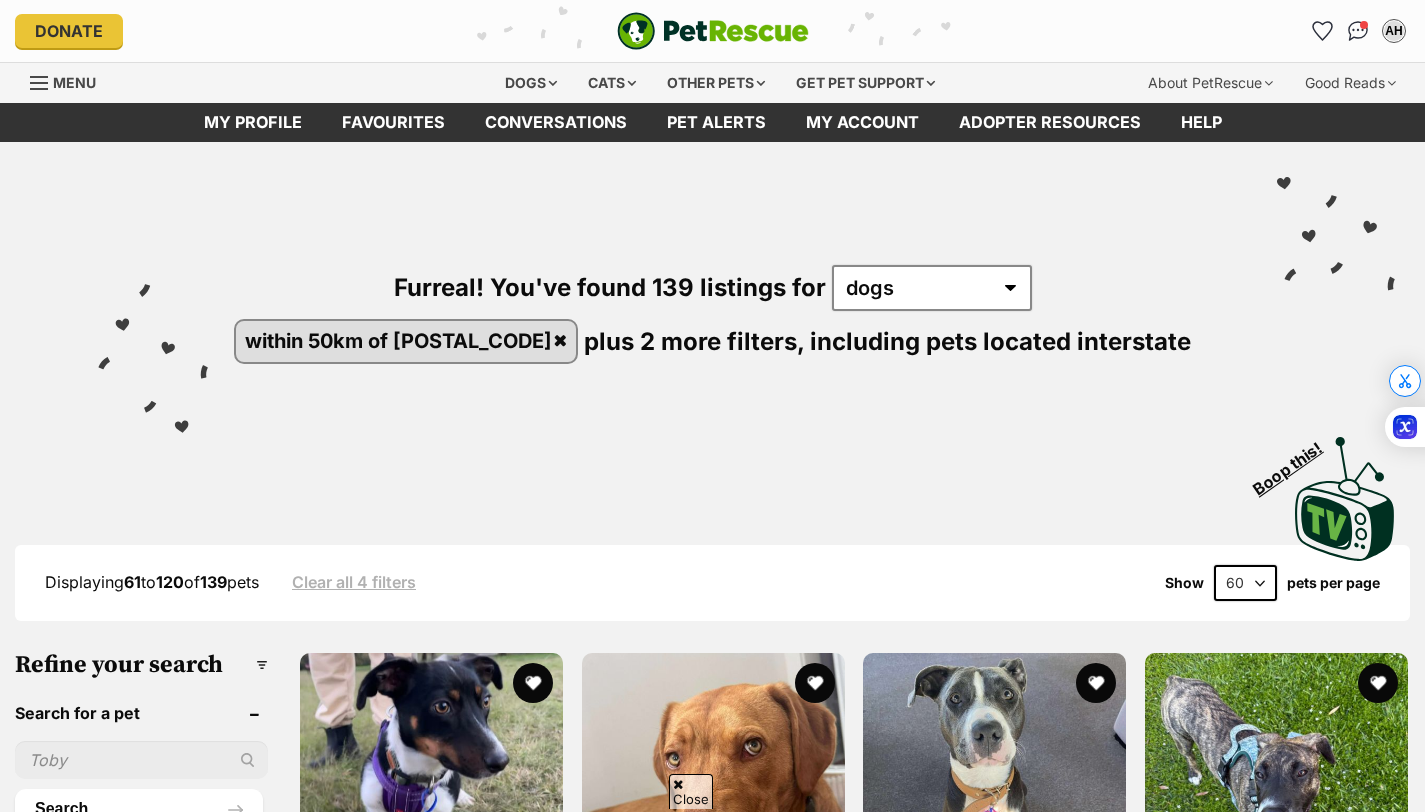 scroll, scrollTop: 310, scrollLeft: 0, axis: vertical 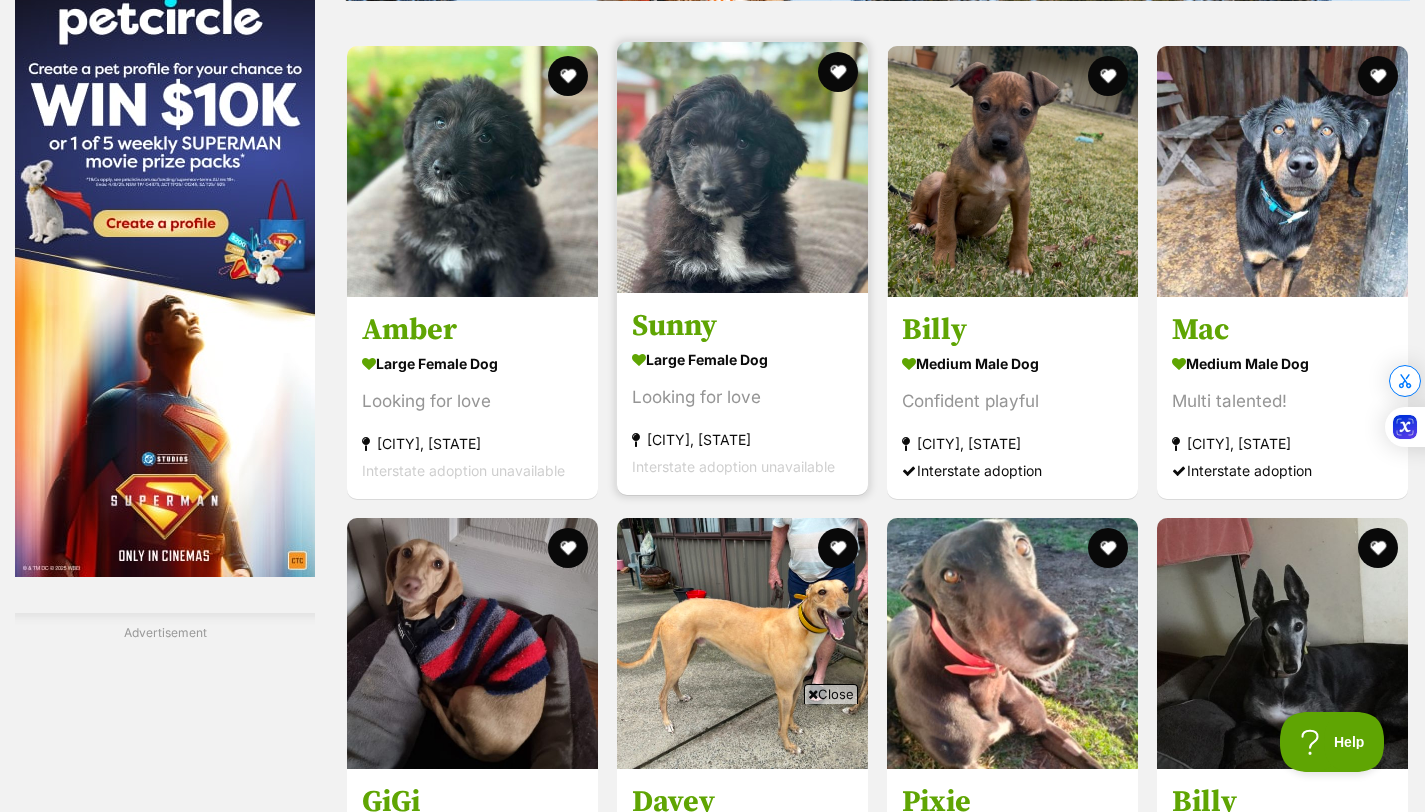 click on "large female Dog
Looking for love
[CITY], [STATE]
Interstate adoption unavailable" at bounding box center [742, 412] 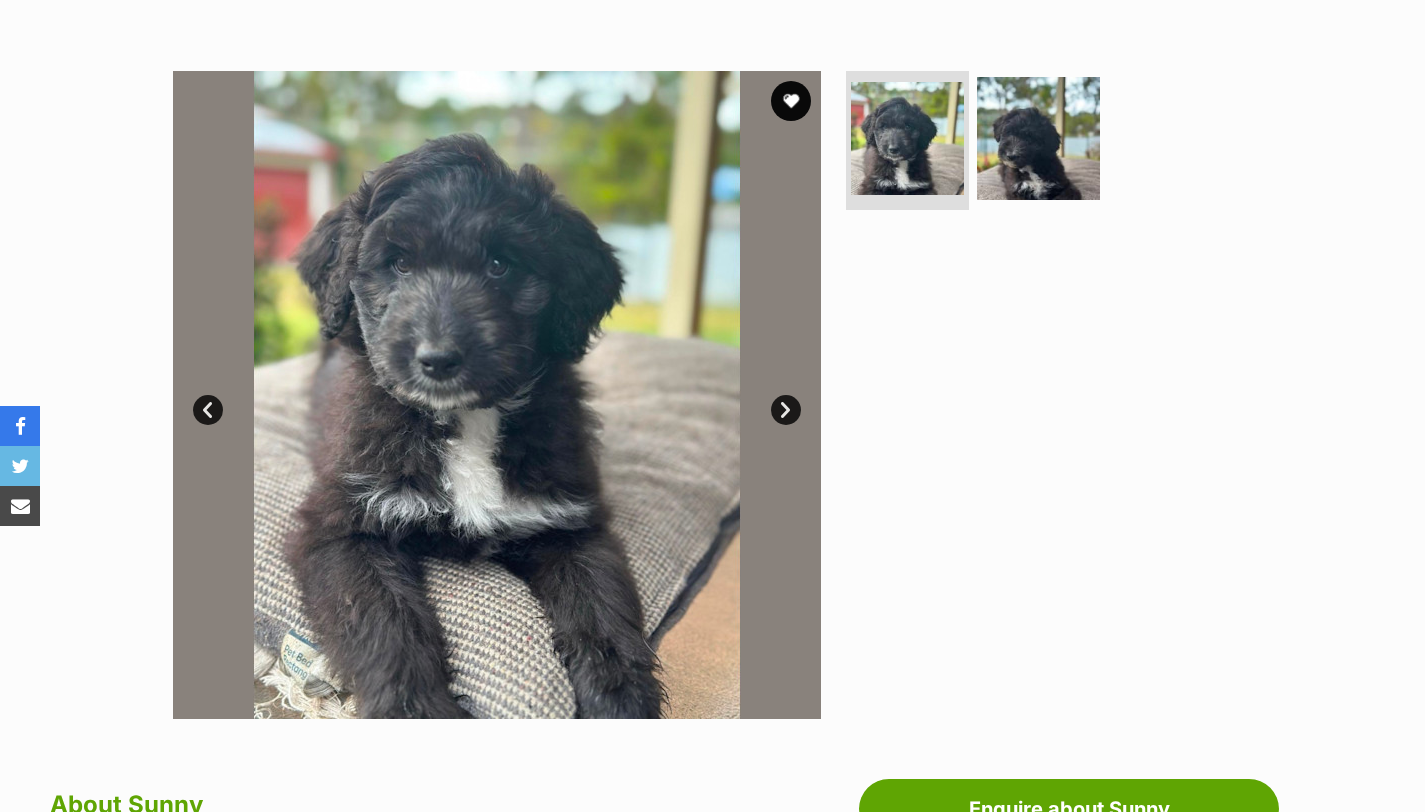 scroll, scrollTop: 0, scrollLeft: 0, axis: both 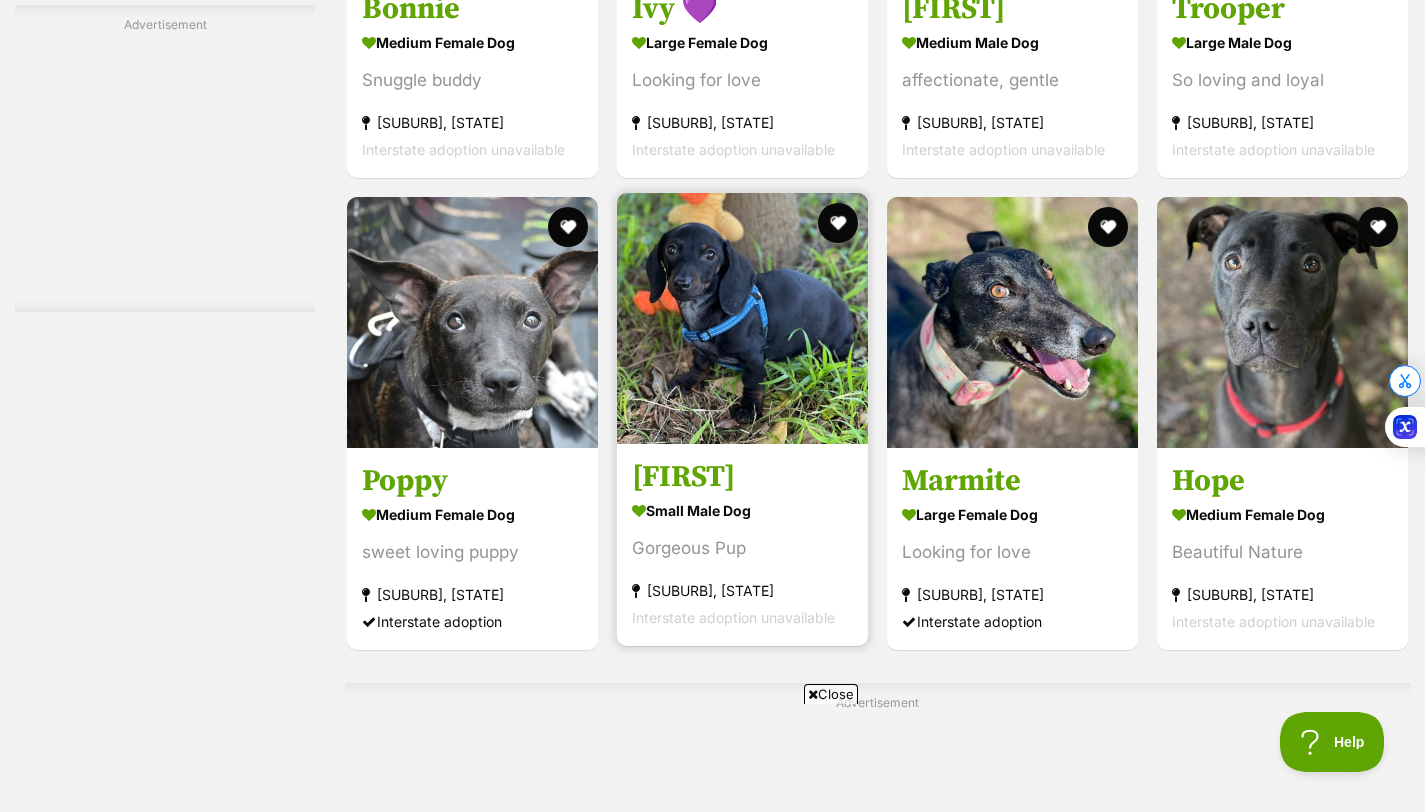 click on "Naoise
small male Dog
Gorgeous Pup
Charmhaven, NSW
Interstate adoption unavailable" at bounding box center (742, 545) 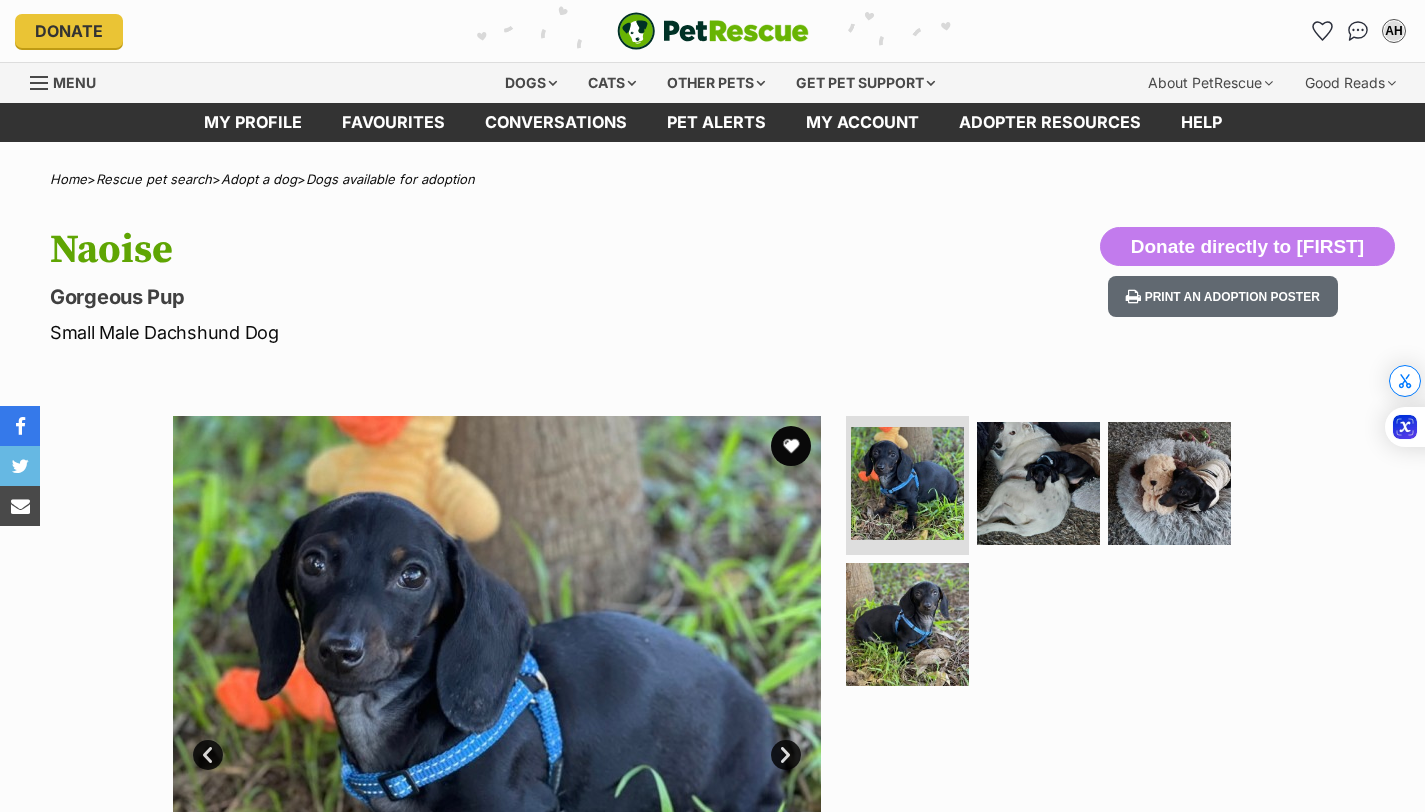 scroll, scrollTop: 0, scrollLeft: 0, axis: both 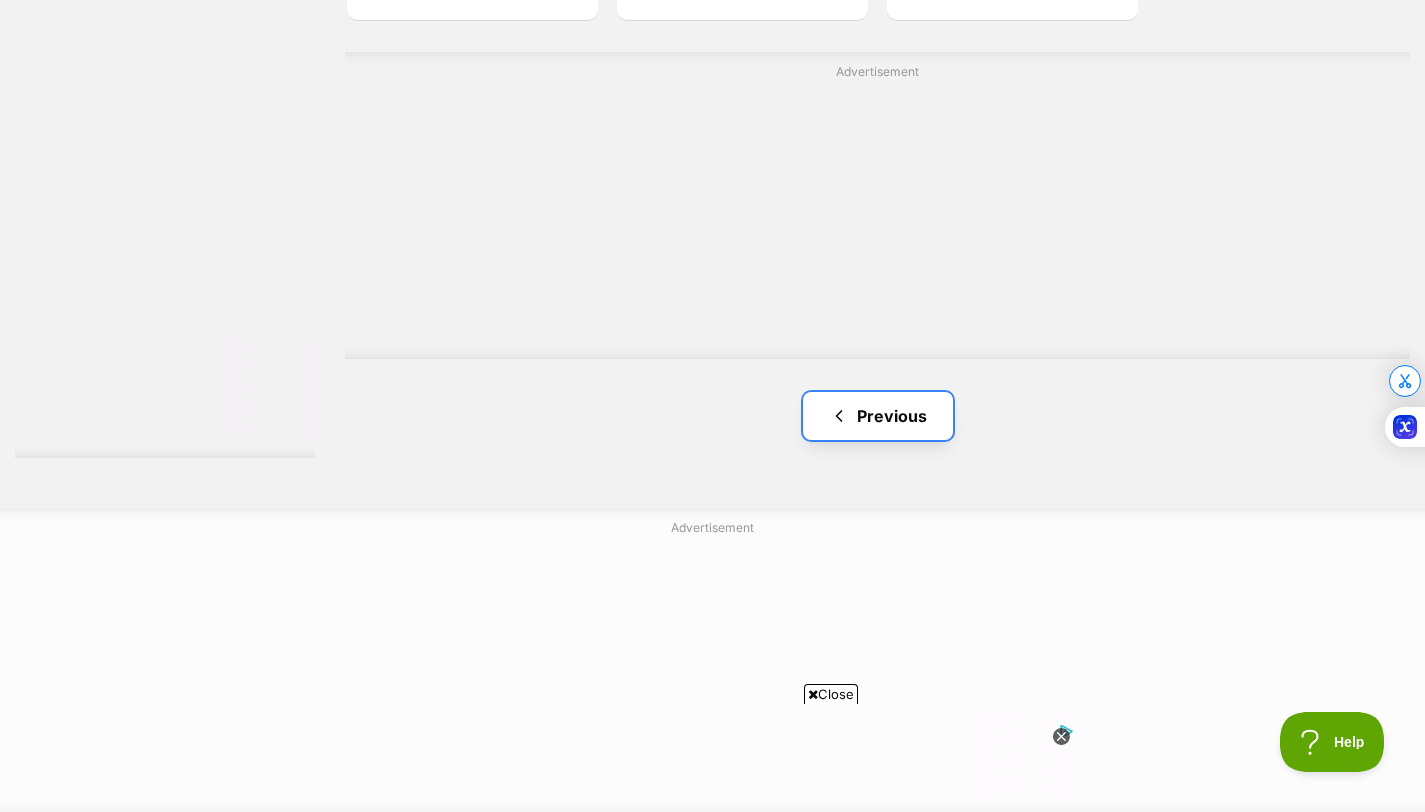 click on "Previous" at bounding box center (878, 416) 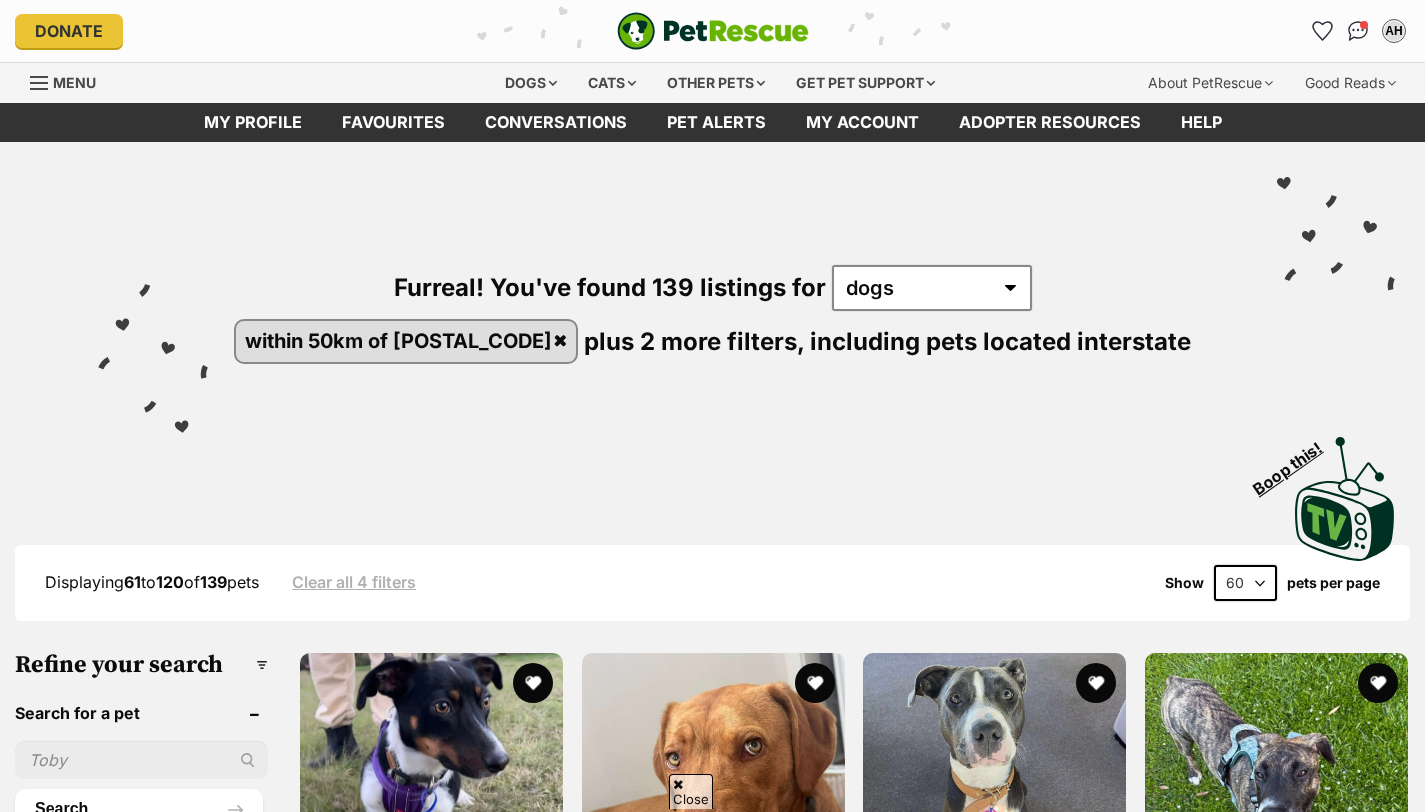 scroll, scrollTop: 995, scrollLeft: 0, axis: vertical 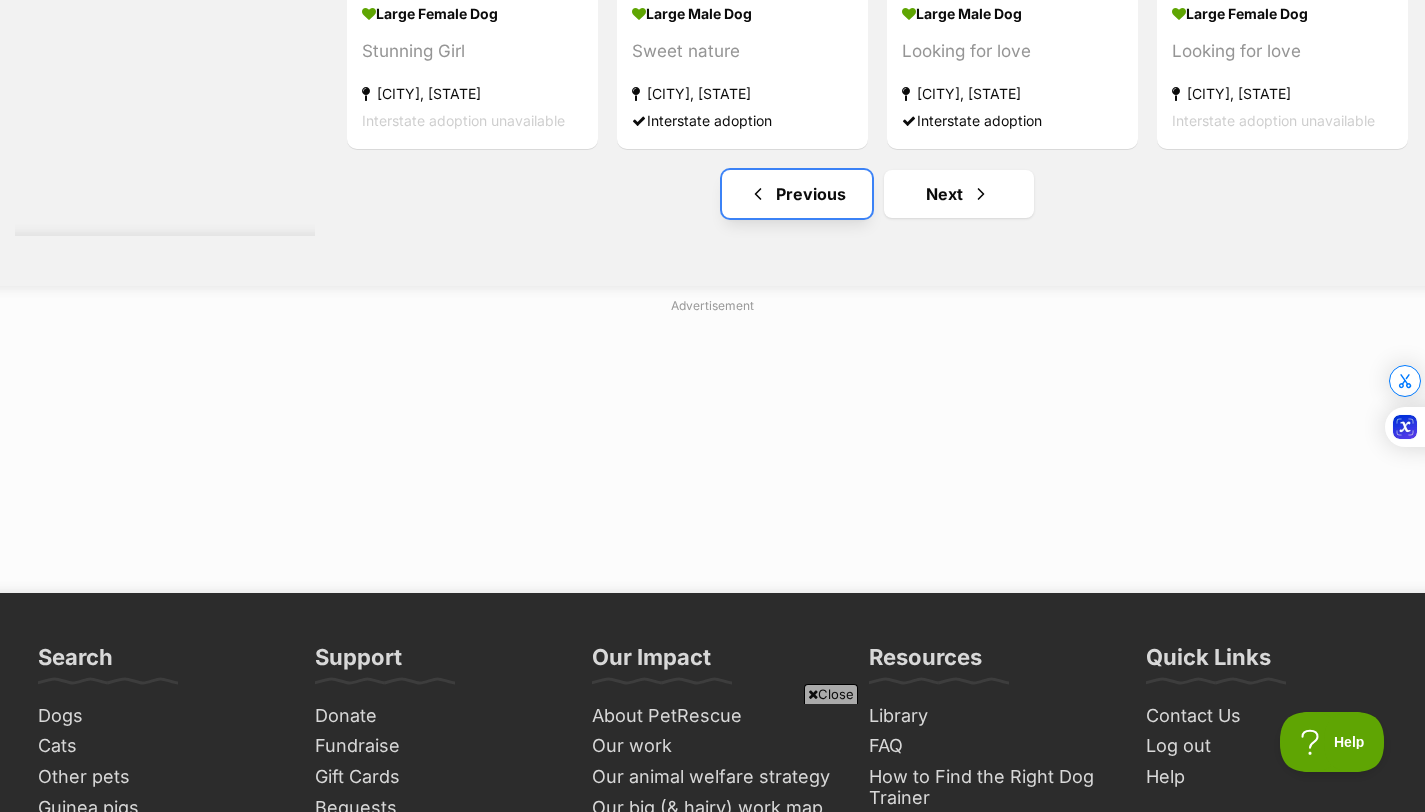 click on "Previous" at bounding box center (797, 194) 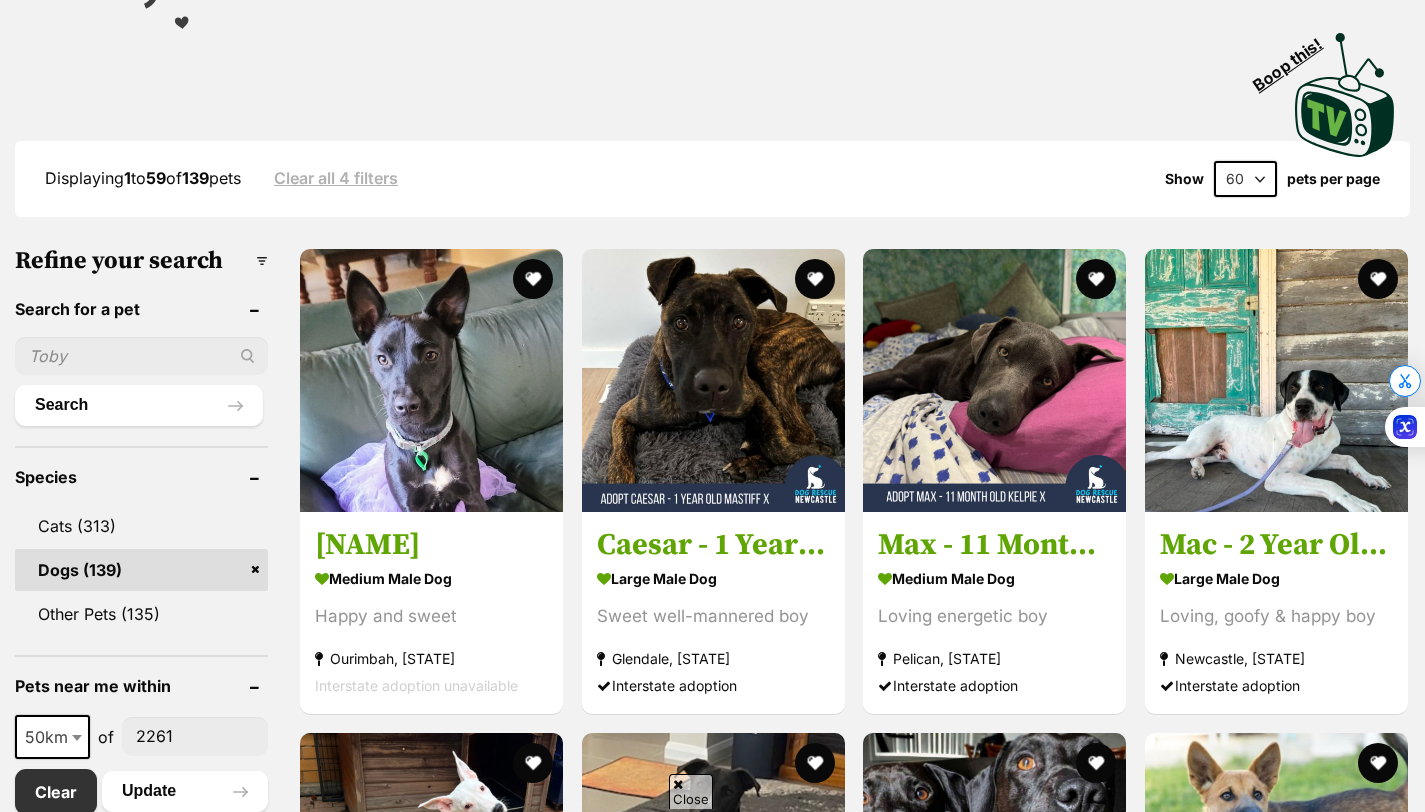 scroll, scrollTop: 443, scrollLeft: 0, axis: vertical 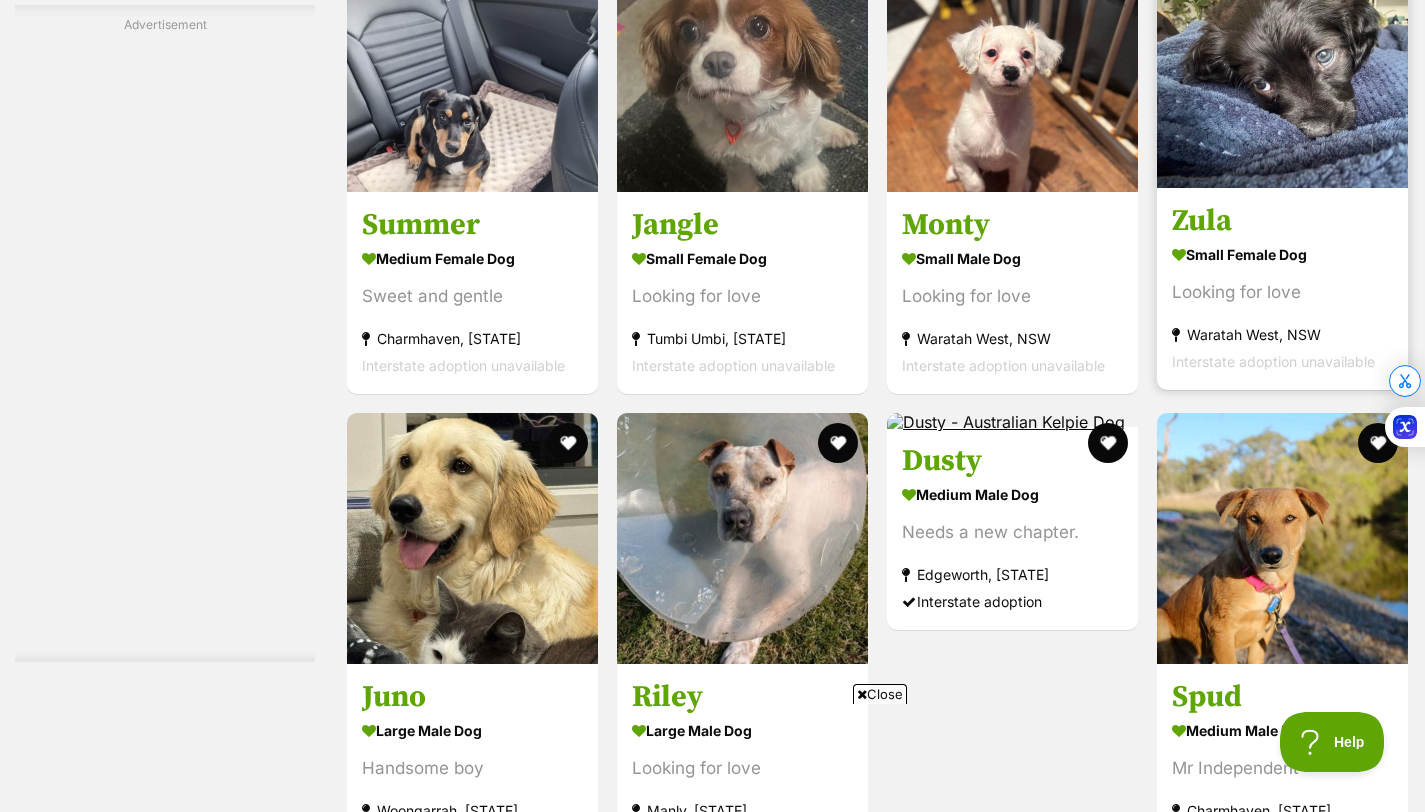 click on "small female Dog
Looking for love
Waratah West, NSW
Interstate adoption unavailable" at bounding box center [1282, 307] 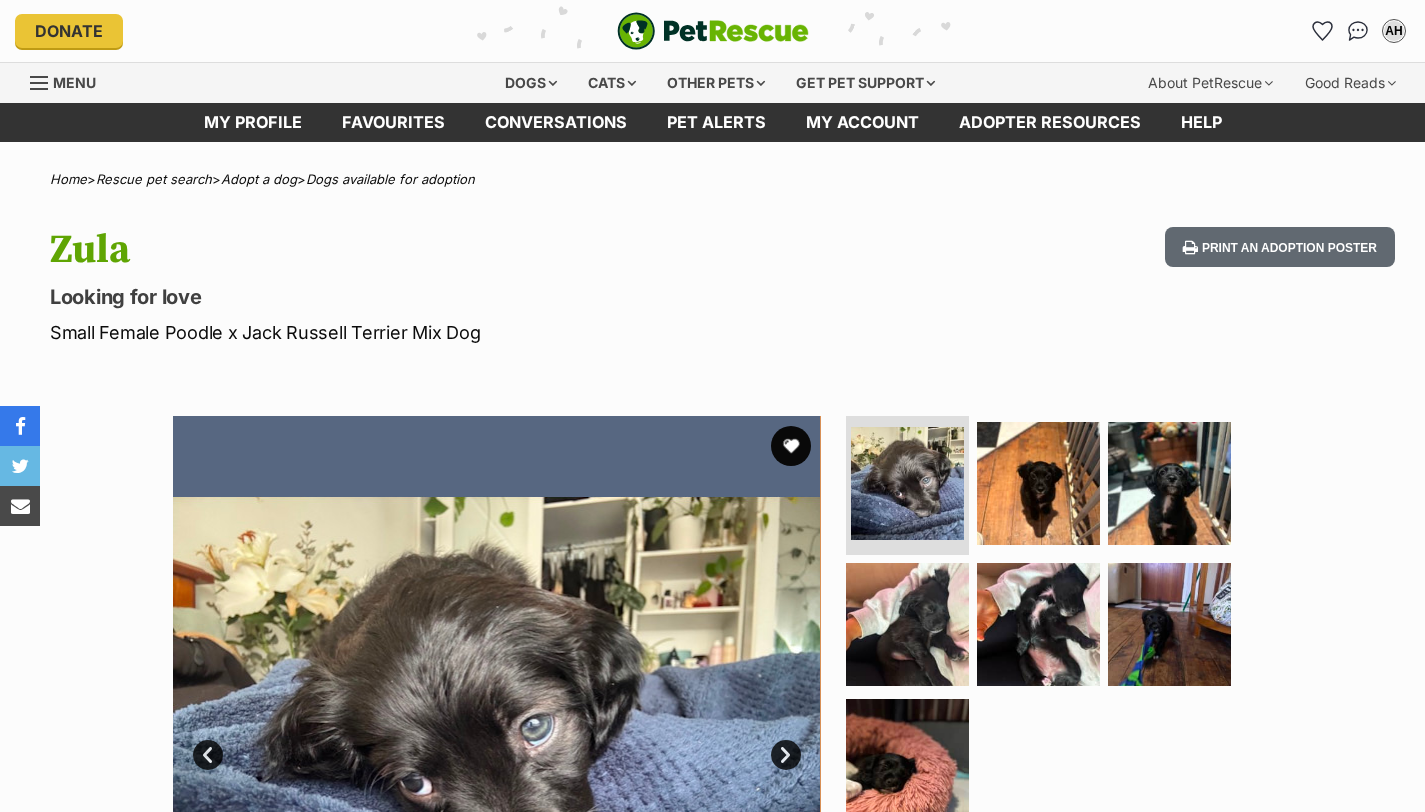 scroll, scrollTop: 71, scrollLeft: 0, axis: vertical 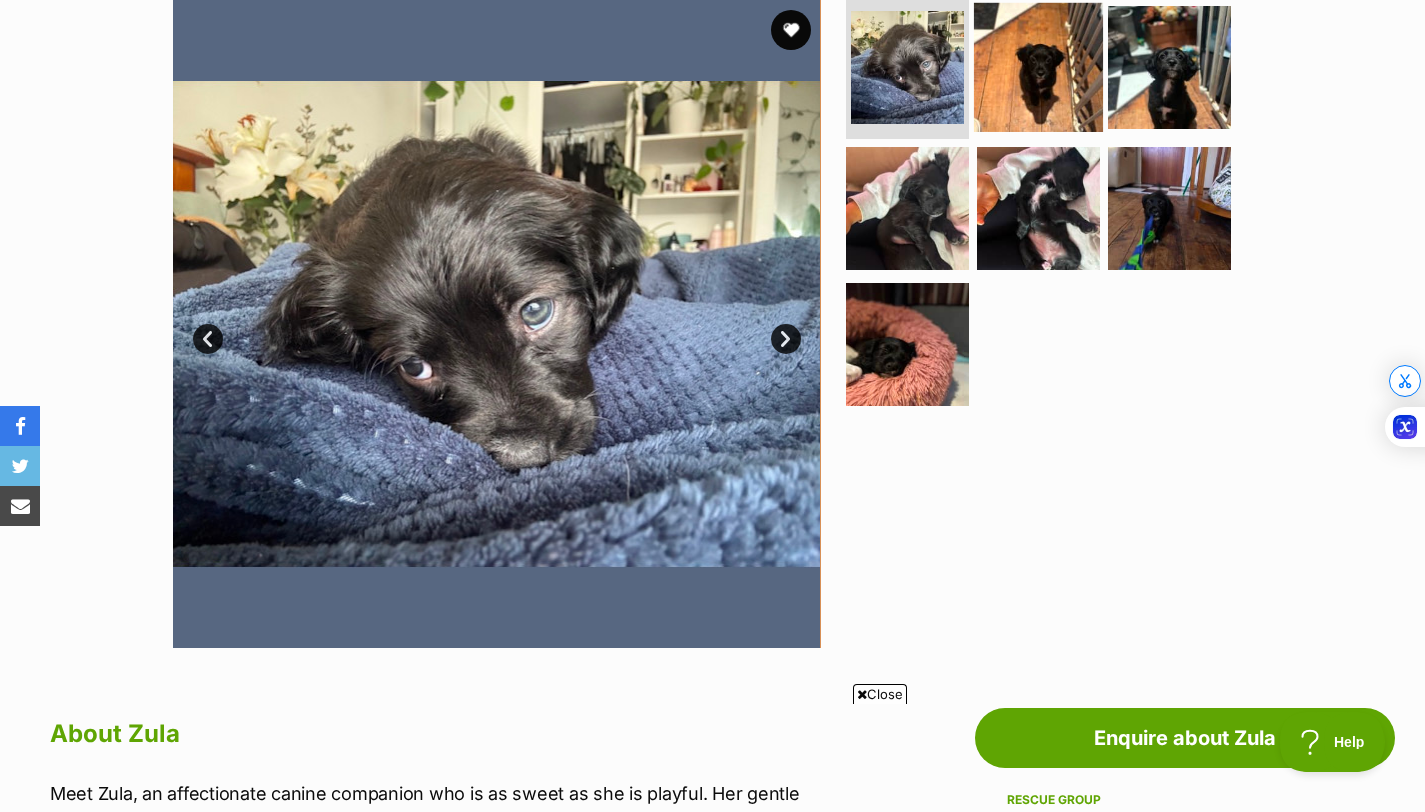 click at bounding box center [1038, 66] 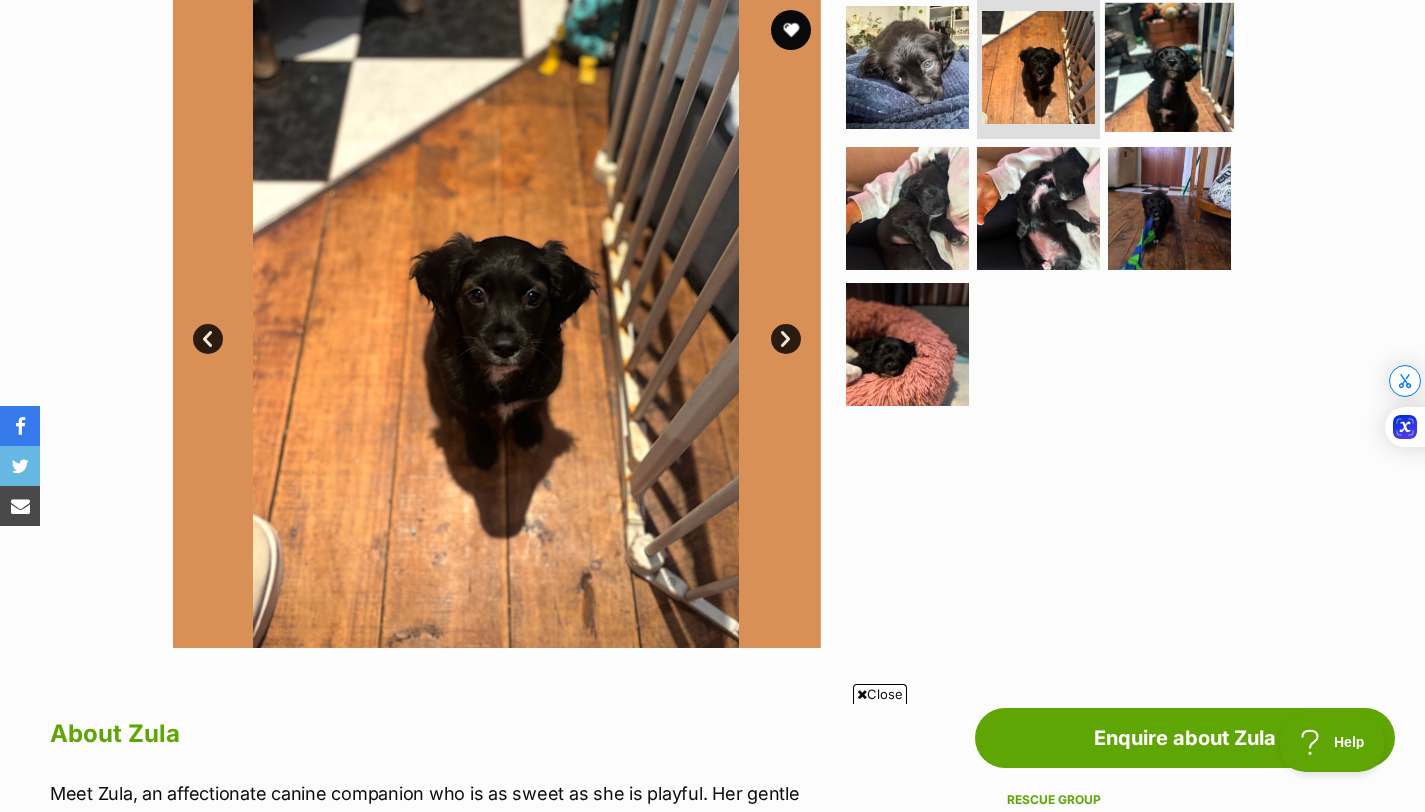 click at bounding box center [1169, 66] 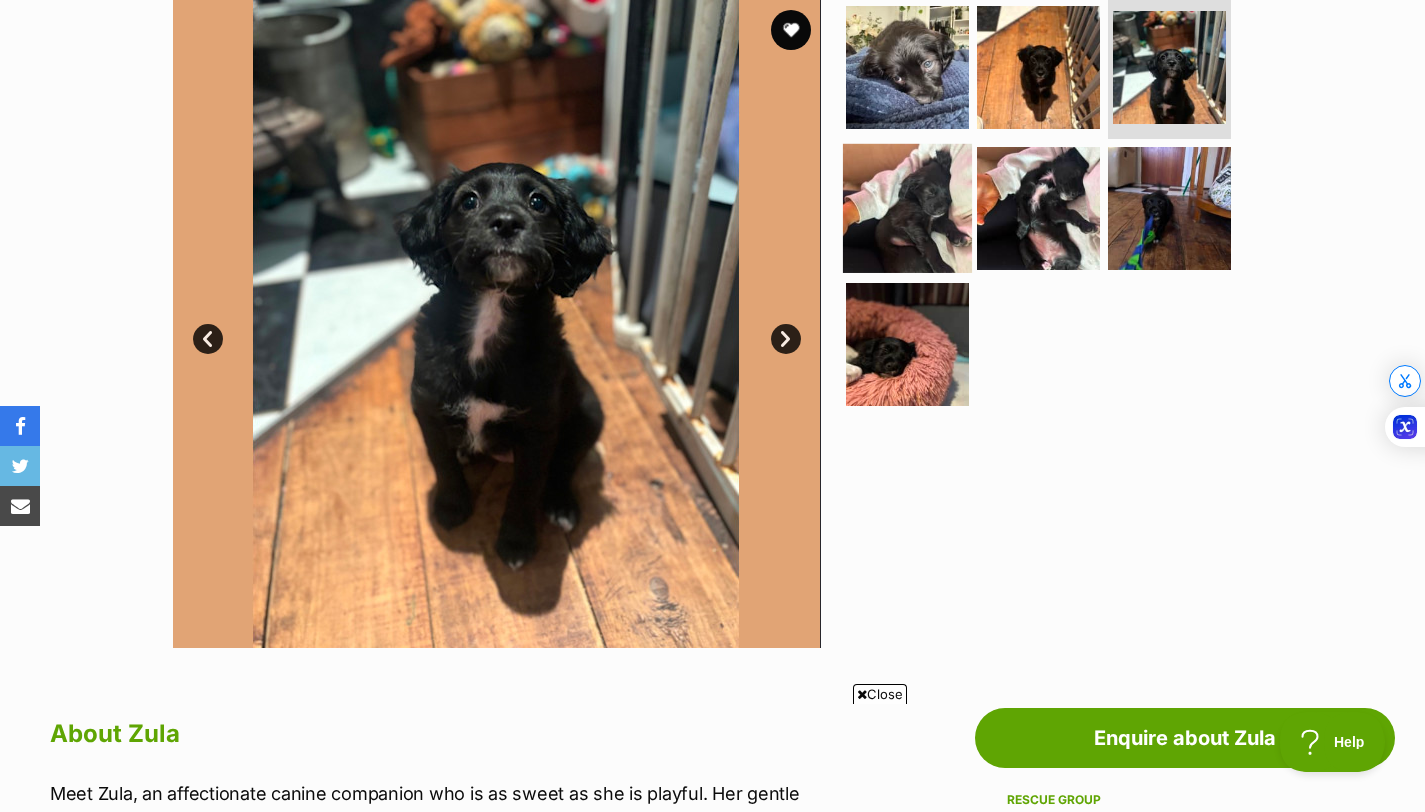 click at bounding box center [907, 208] 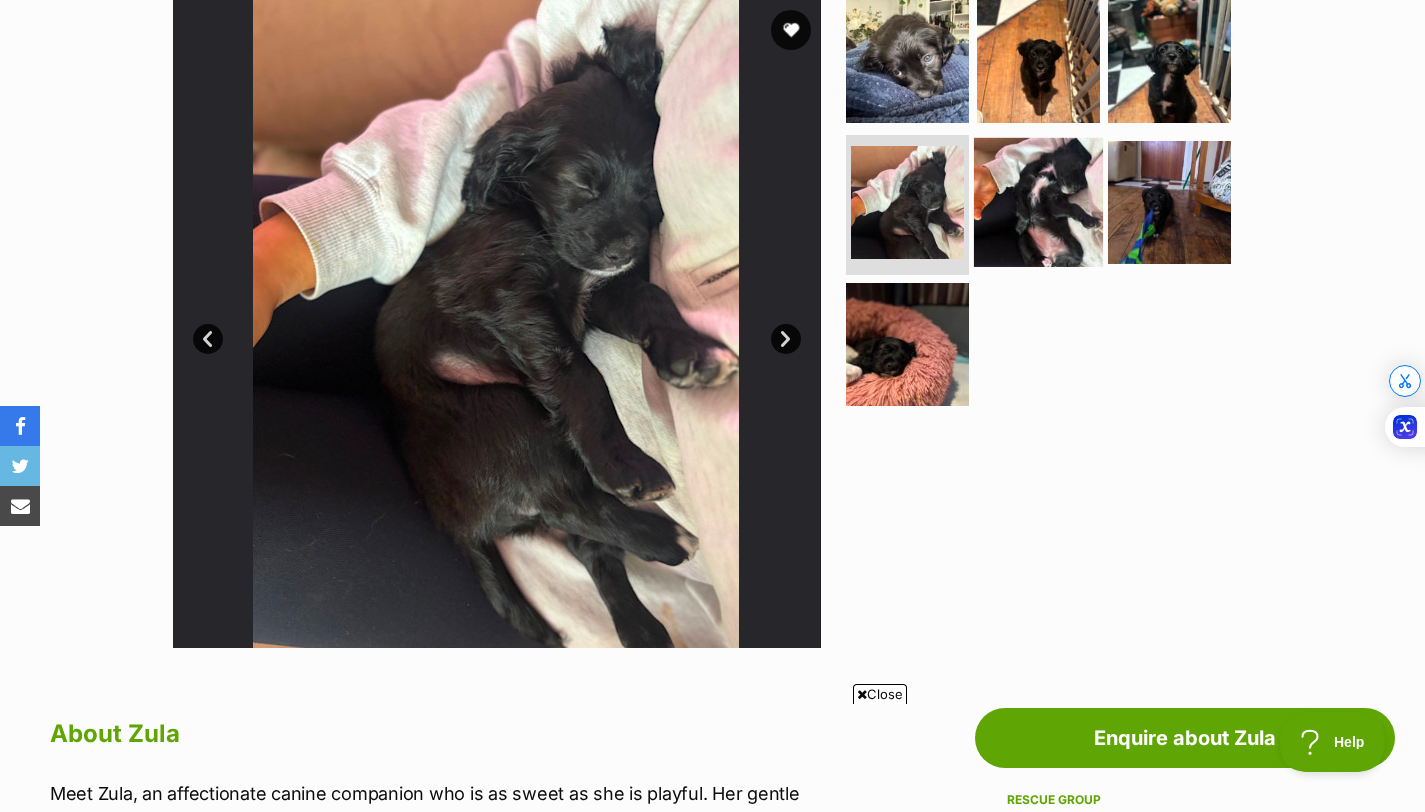 click at bounding box center (1038, 202) 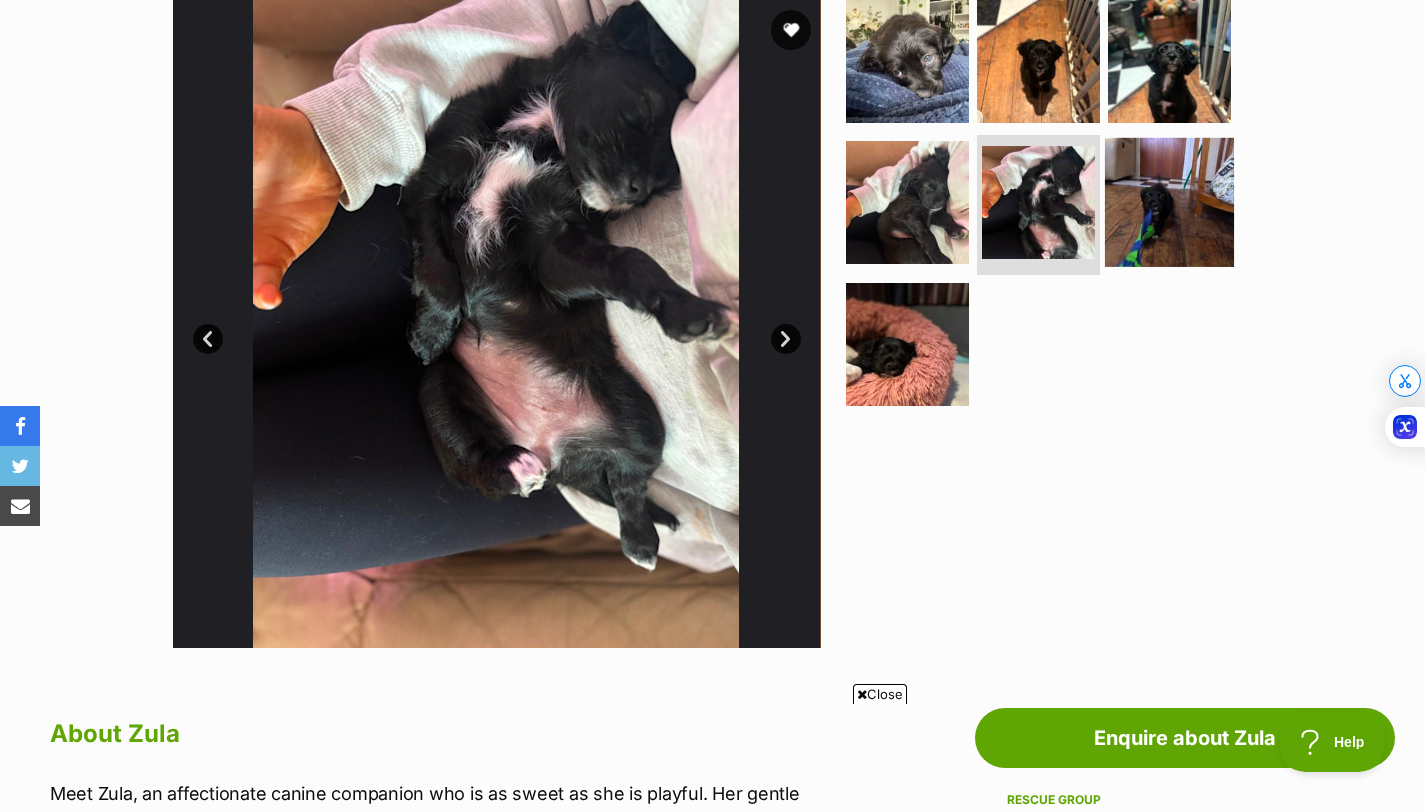 click at bounding box center (1169, 202) 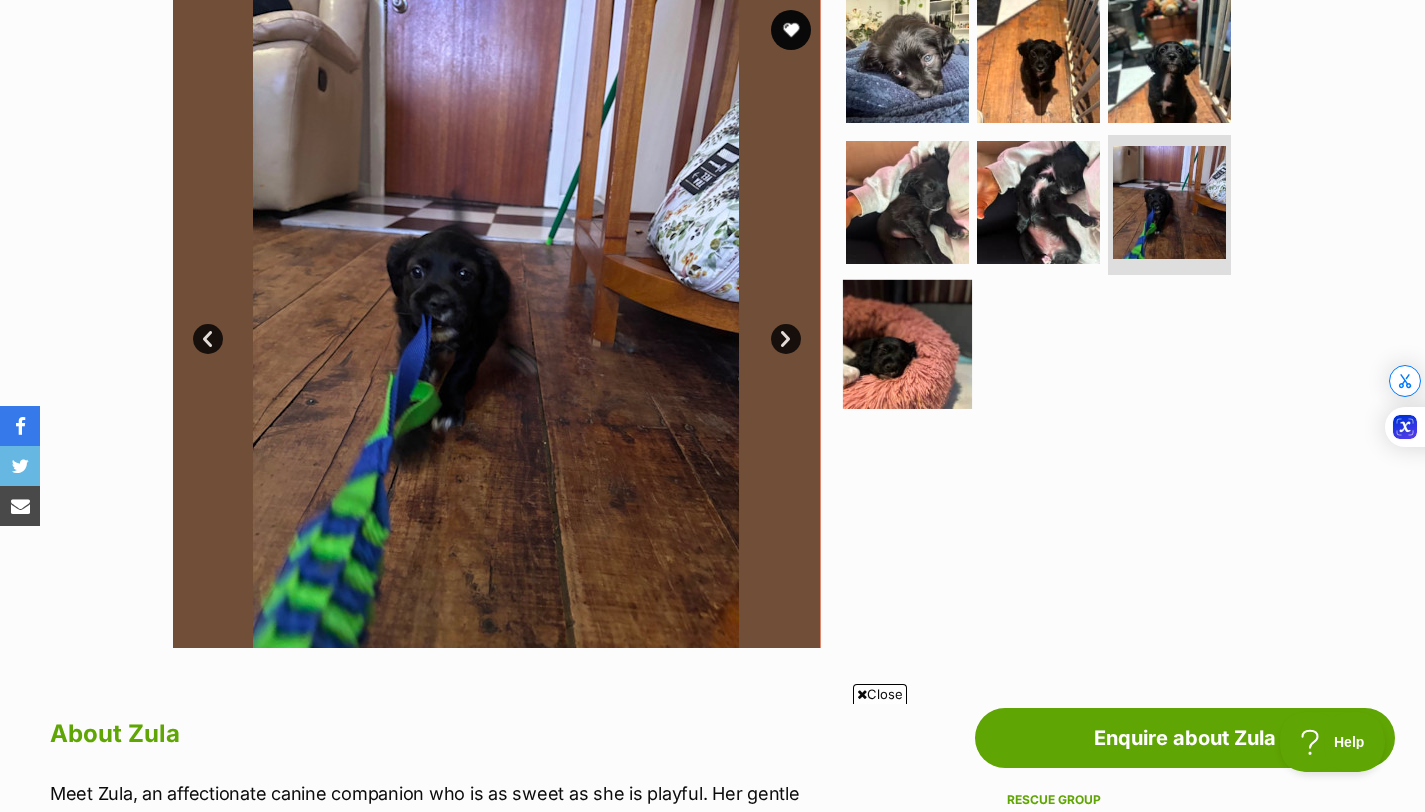 click at bounding box center (907, 344) 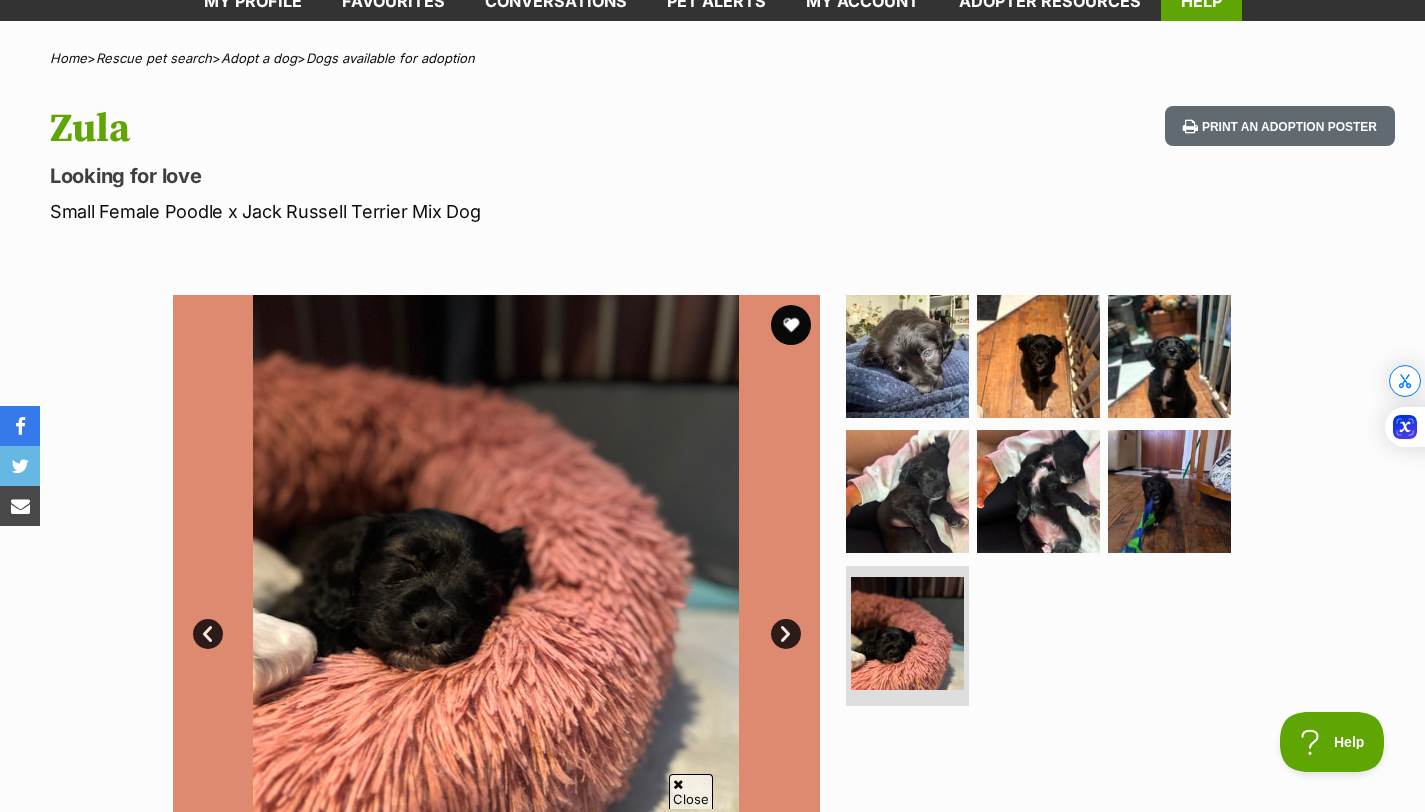 scroll, scrollTop: 0, scrollLeft: 0, axis: both 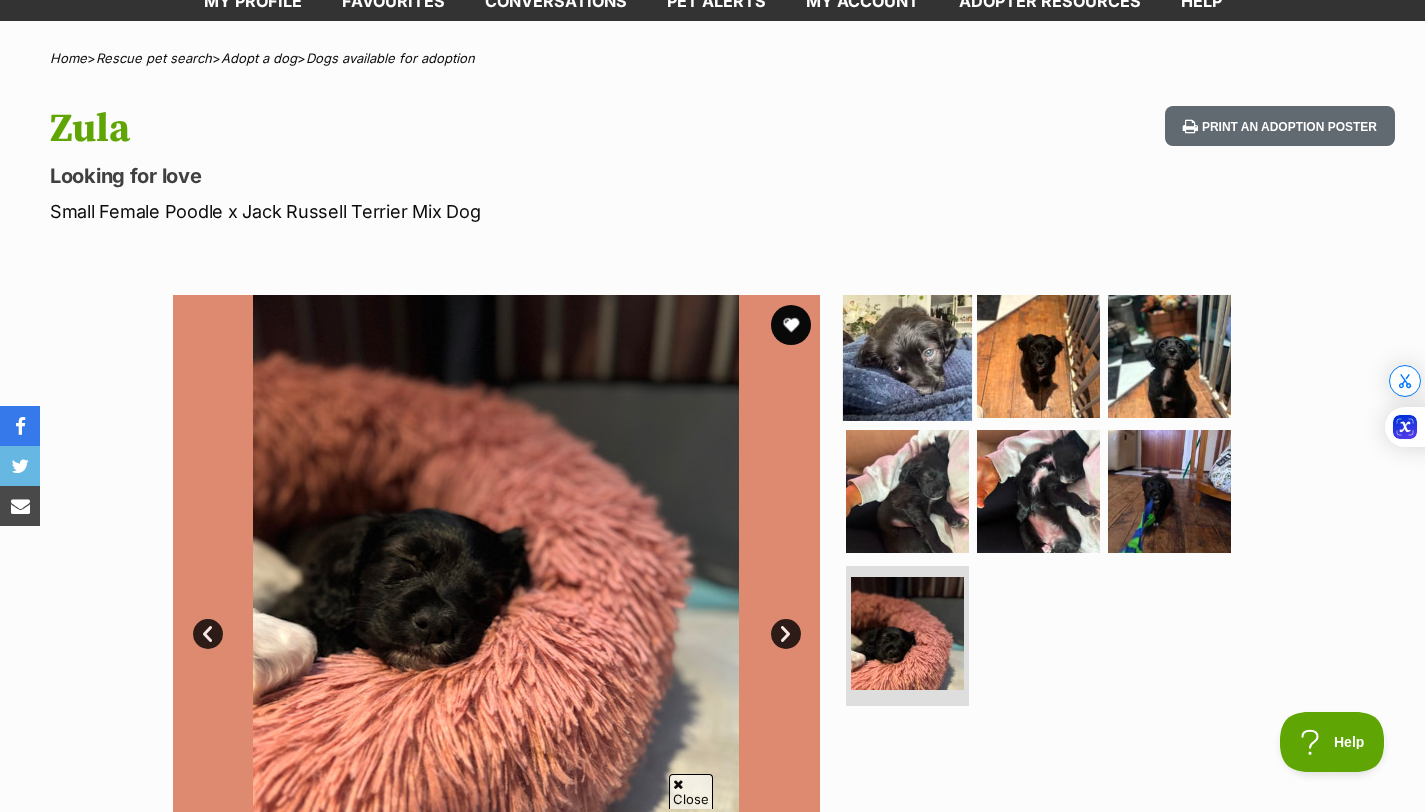 click at bounding box center [907, 355] 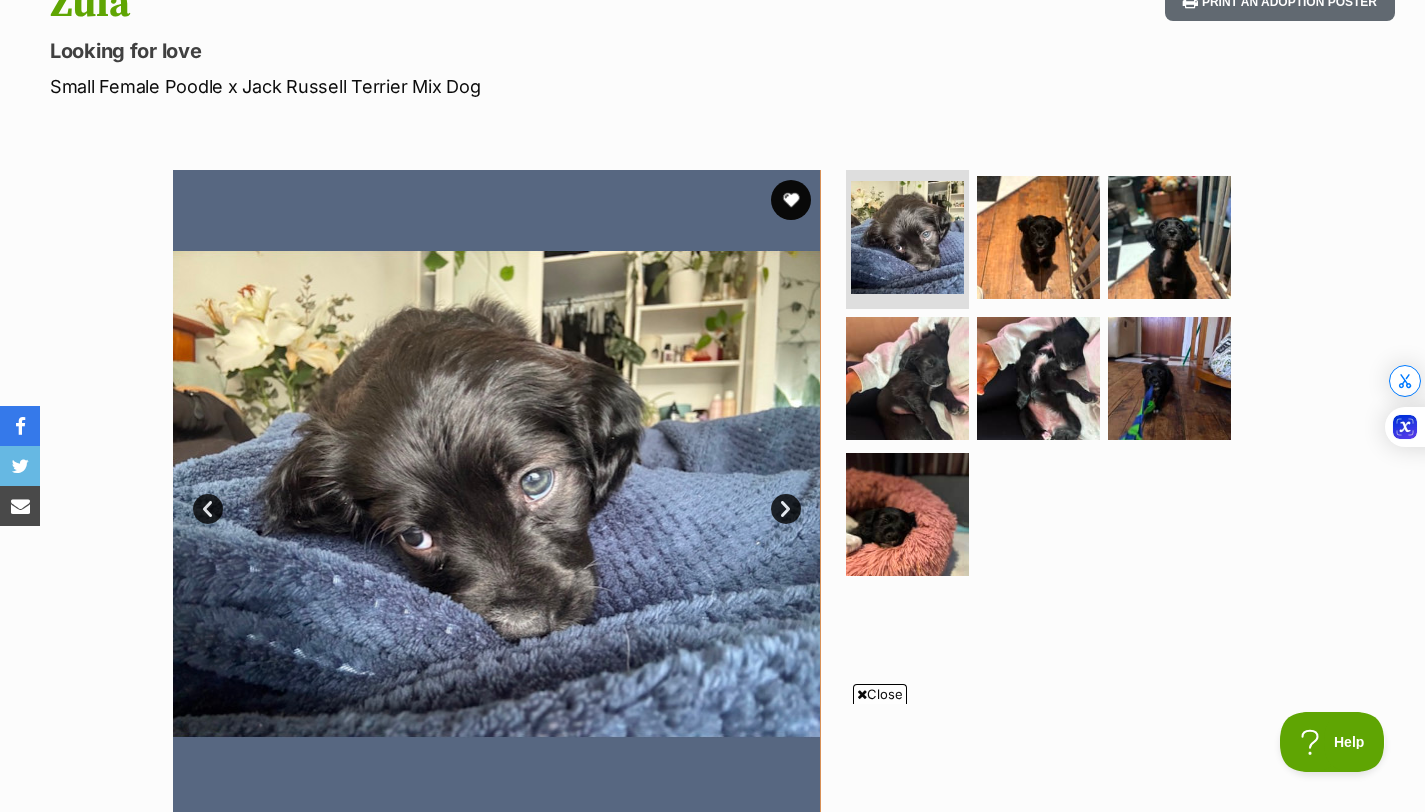 scroll, scrollTop: 260, scrollLeft: 0, axis: vertical 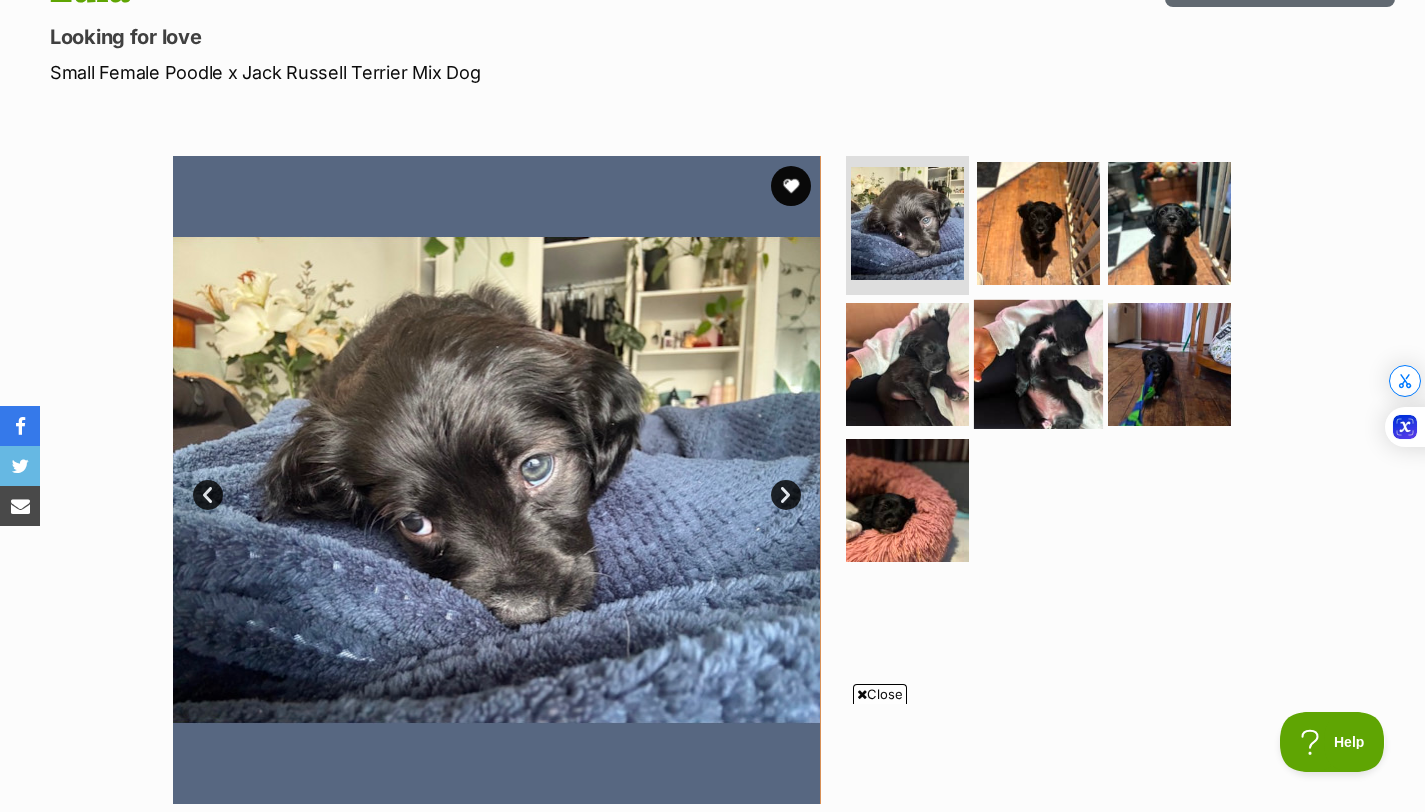click at bounding box center [1038, 364] 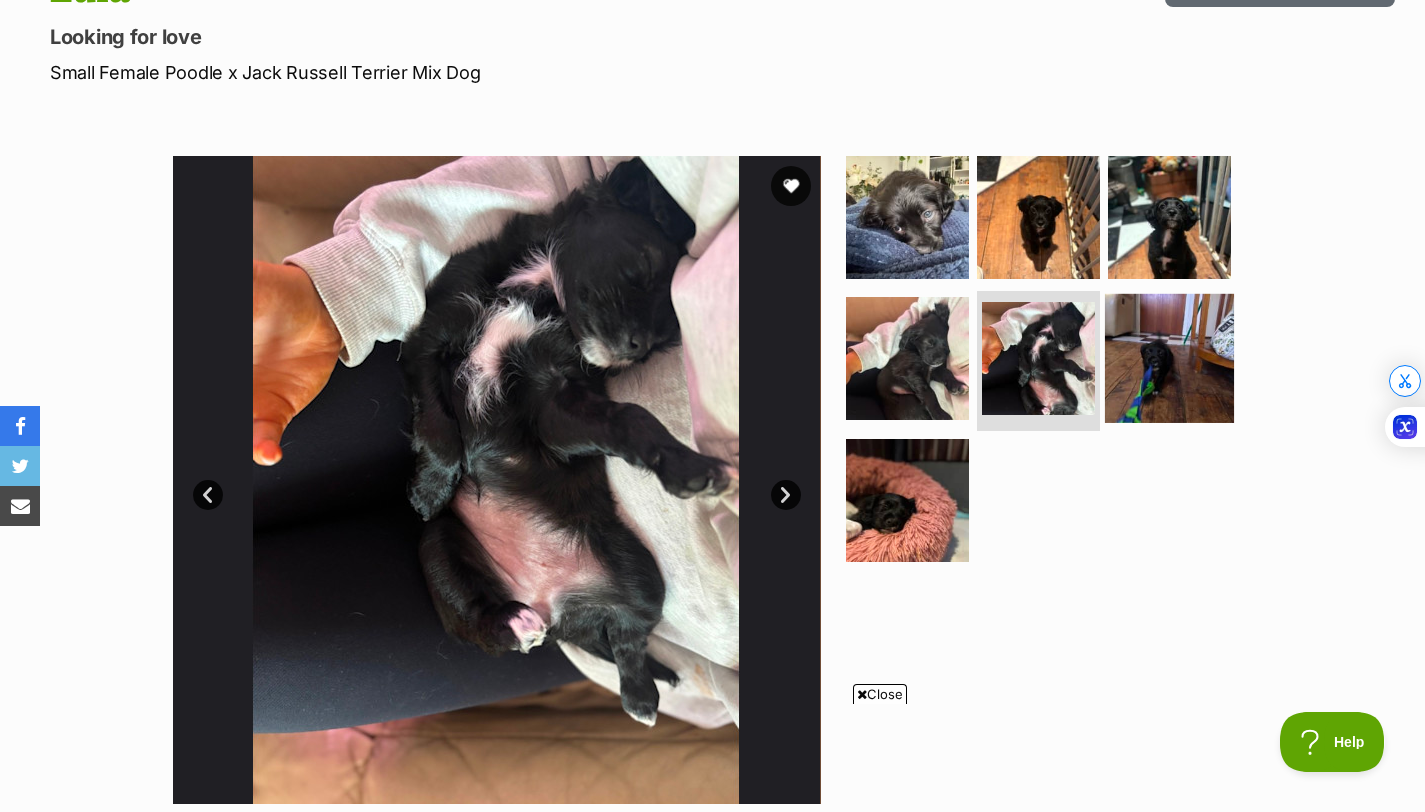 click at bounding box center (1169, 358) 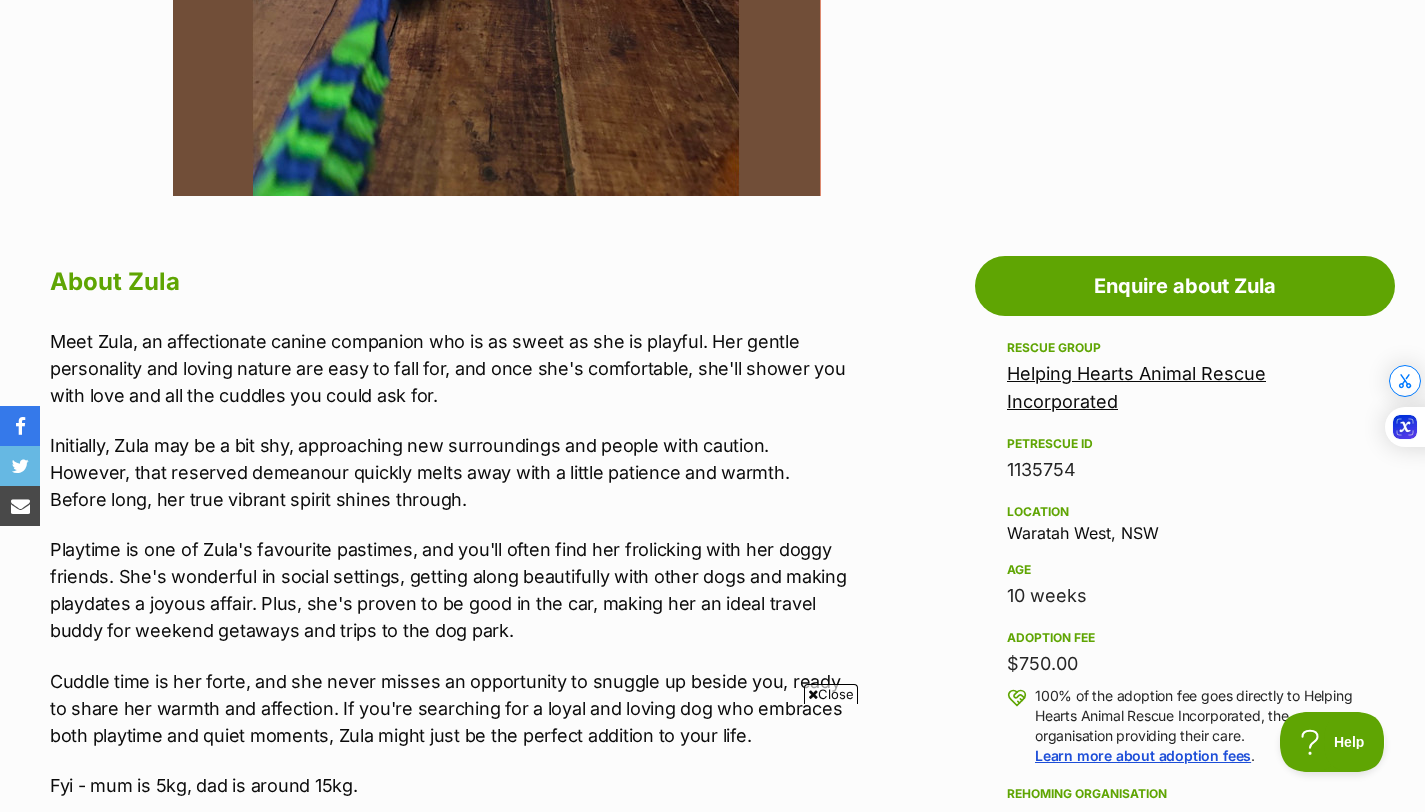 scroll, scrollTop: 0, scrollLeft: 0, axis: both 